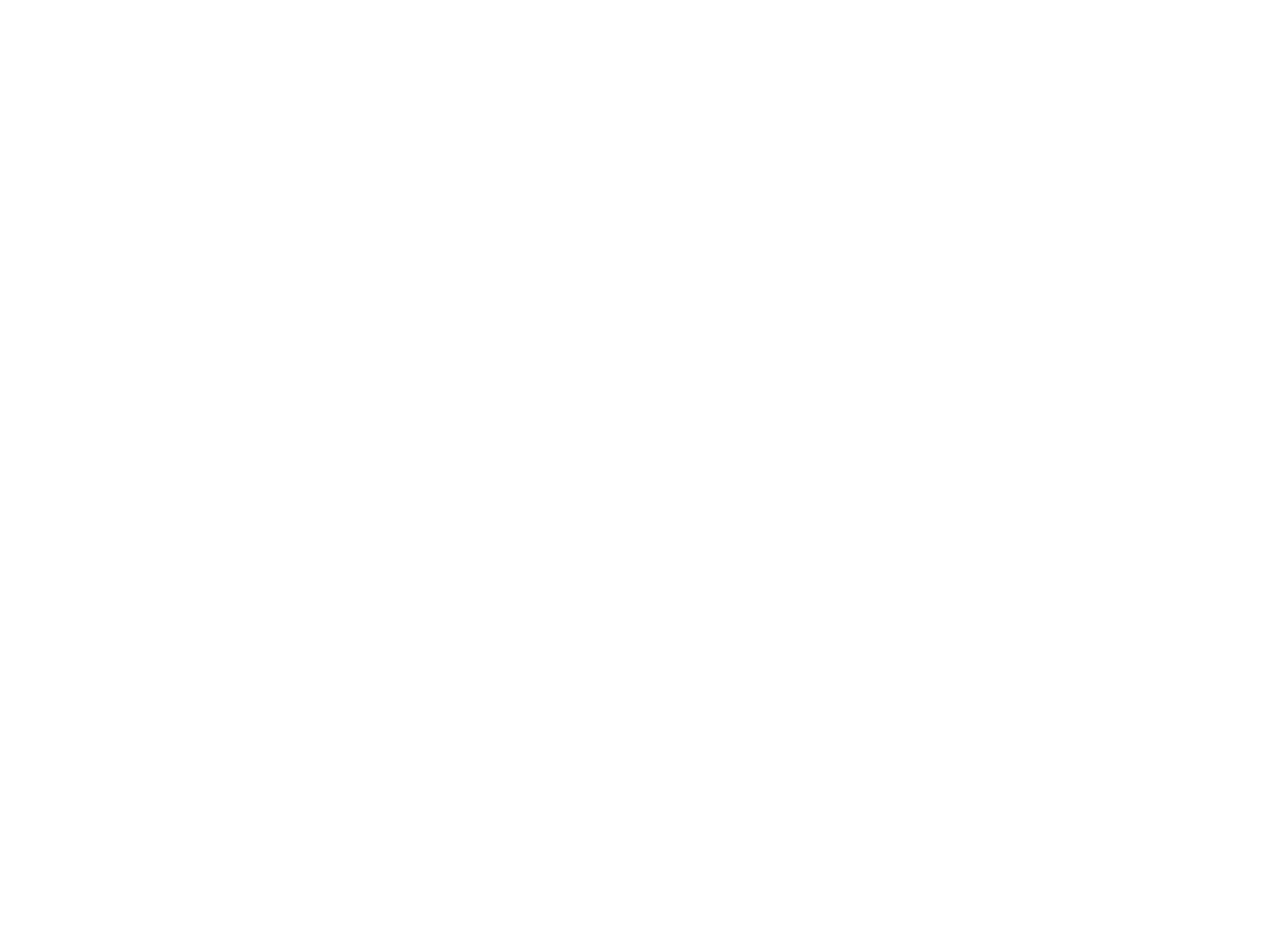 scroll, scrollTop: 0, scrollLeft: 0, axis: both 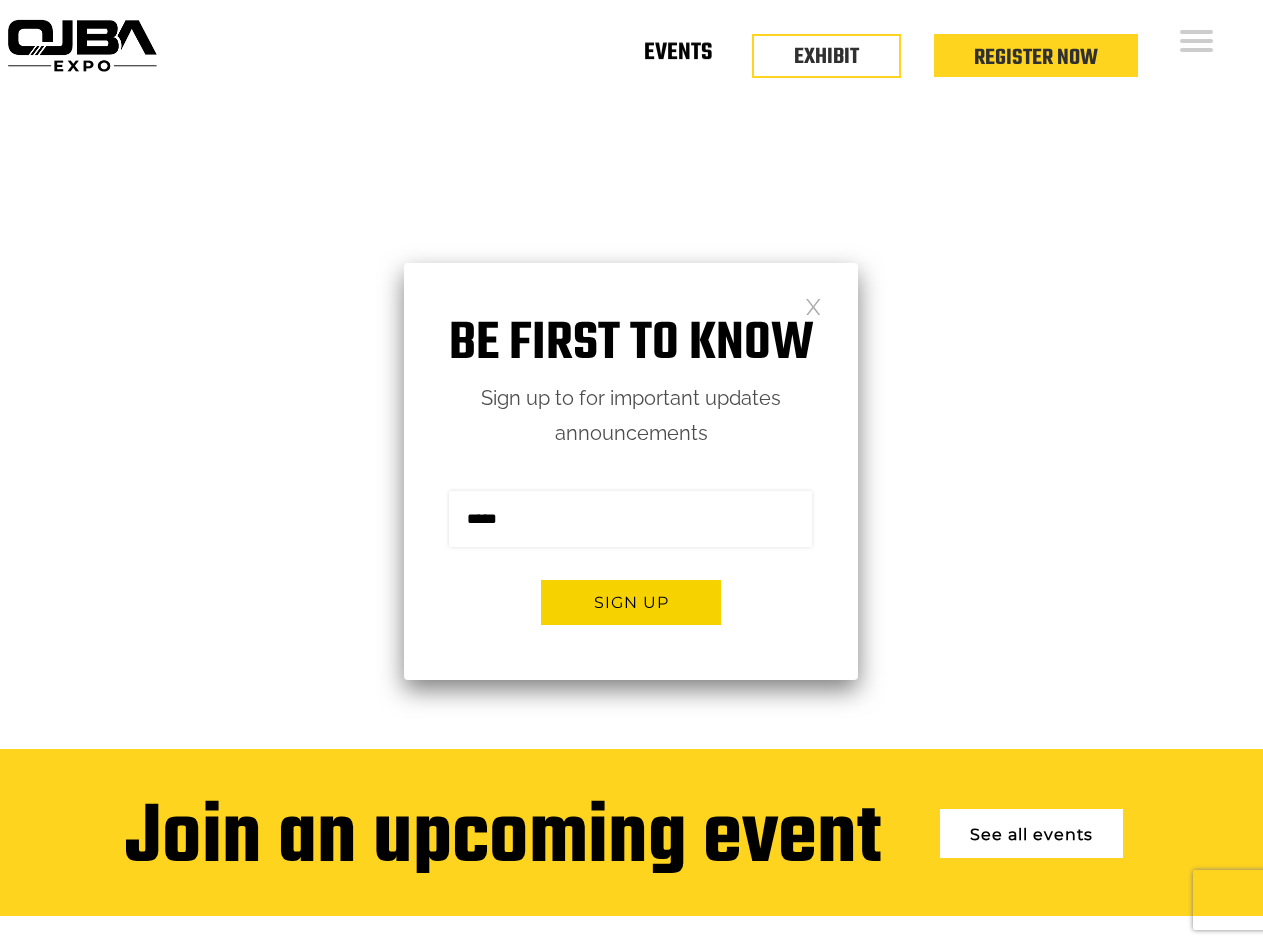 click on "Events" at bounding box center [678, 56] 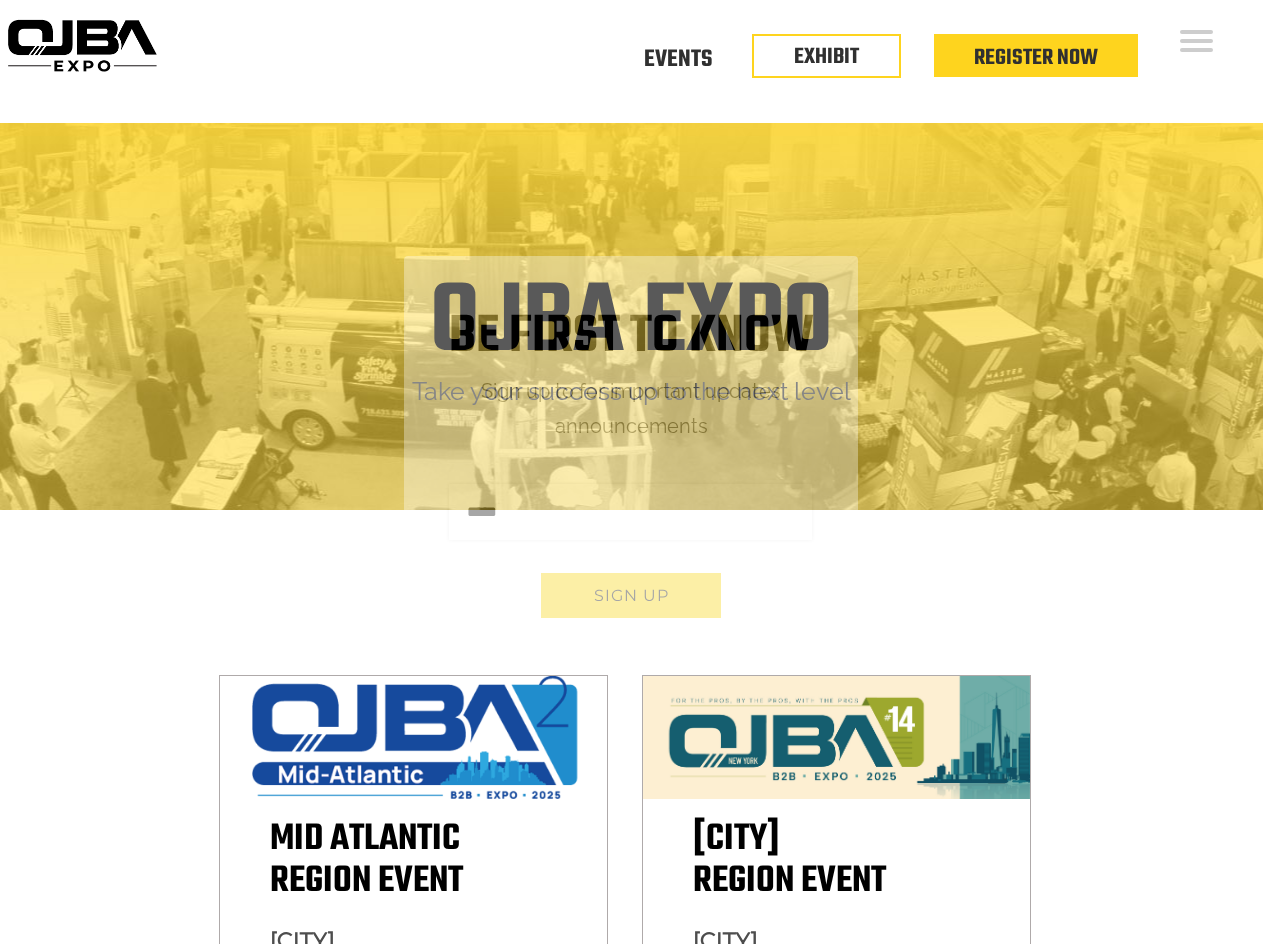 scroll, scrollTop: 0, scrollLeft: 0, axis: both 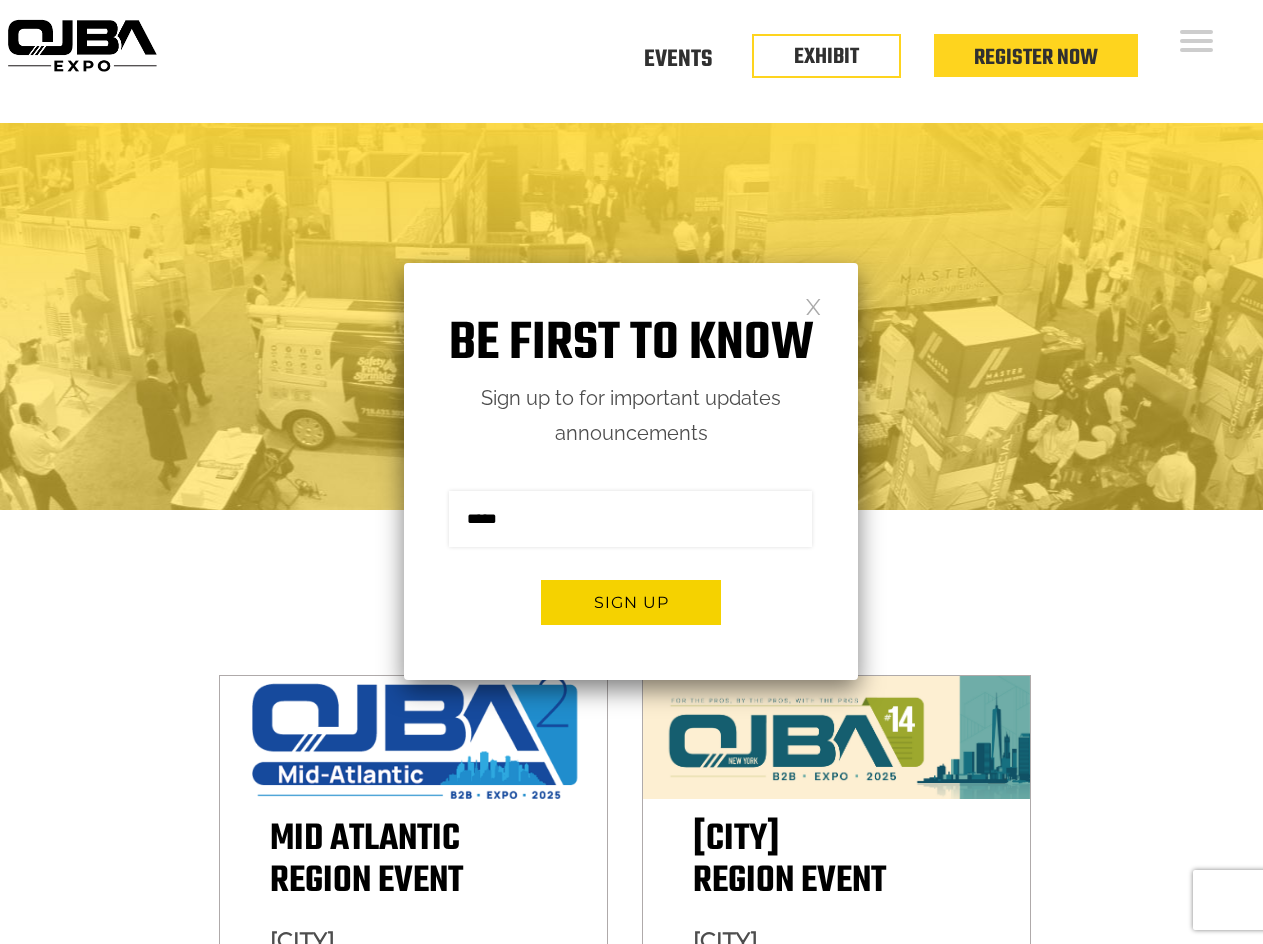 click at bounding box center (813, 305) 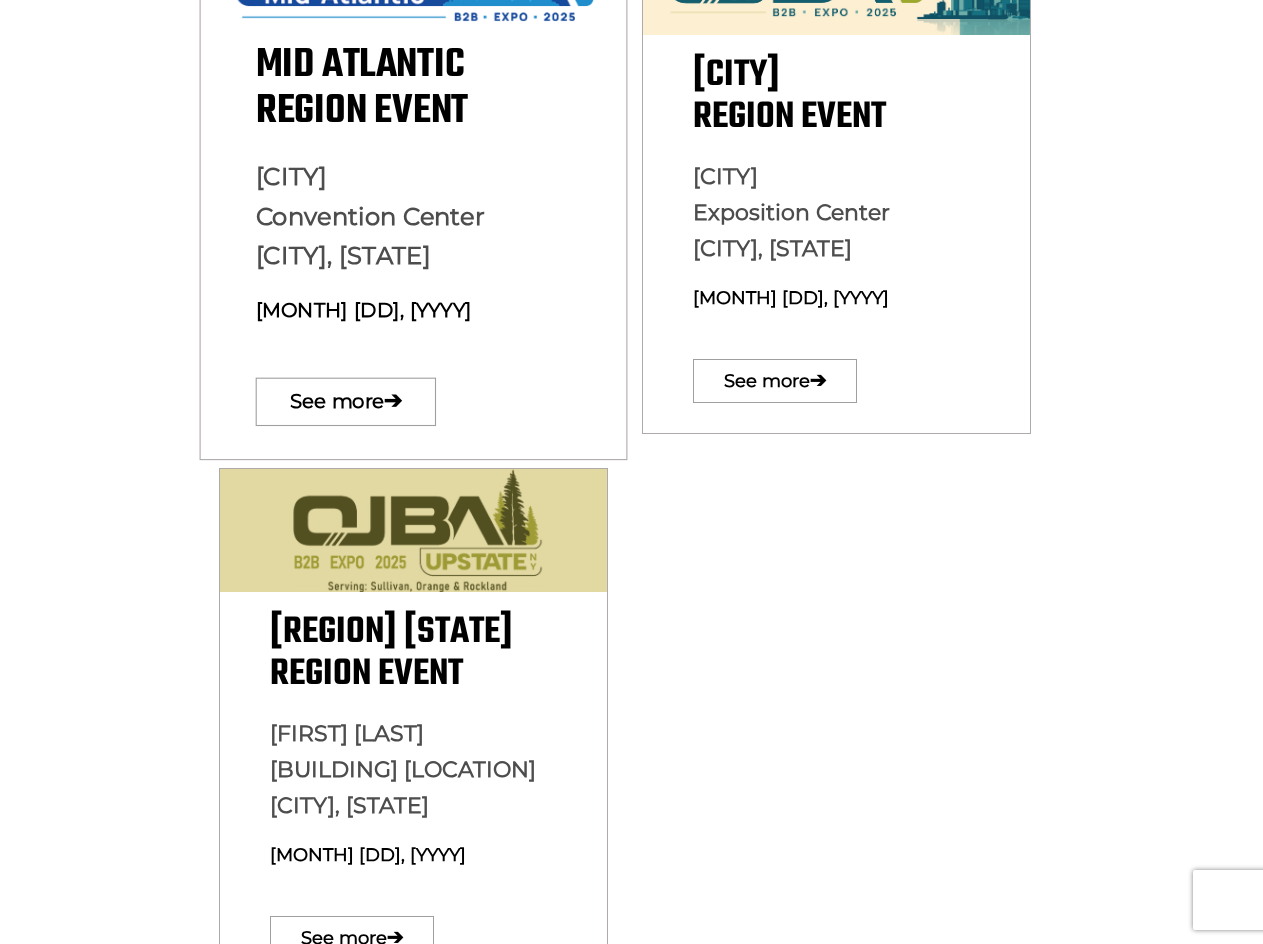 scroll, scrollTop: 900, scrollLeft: 0, axis: vertical 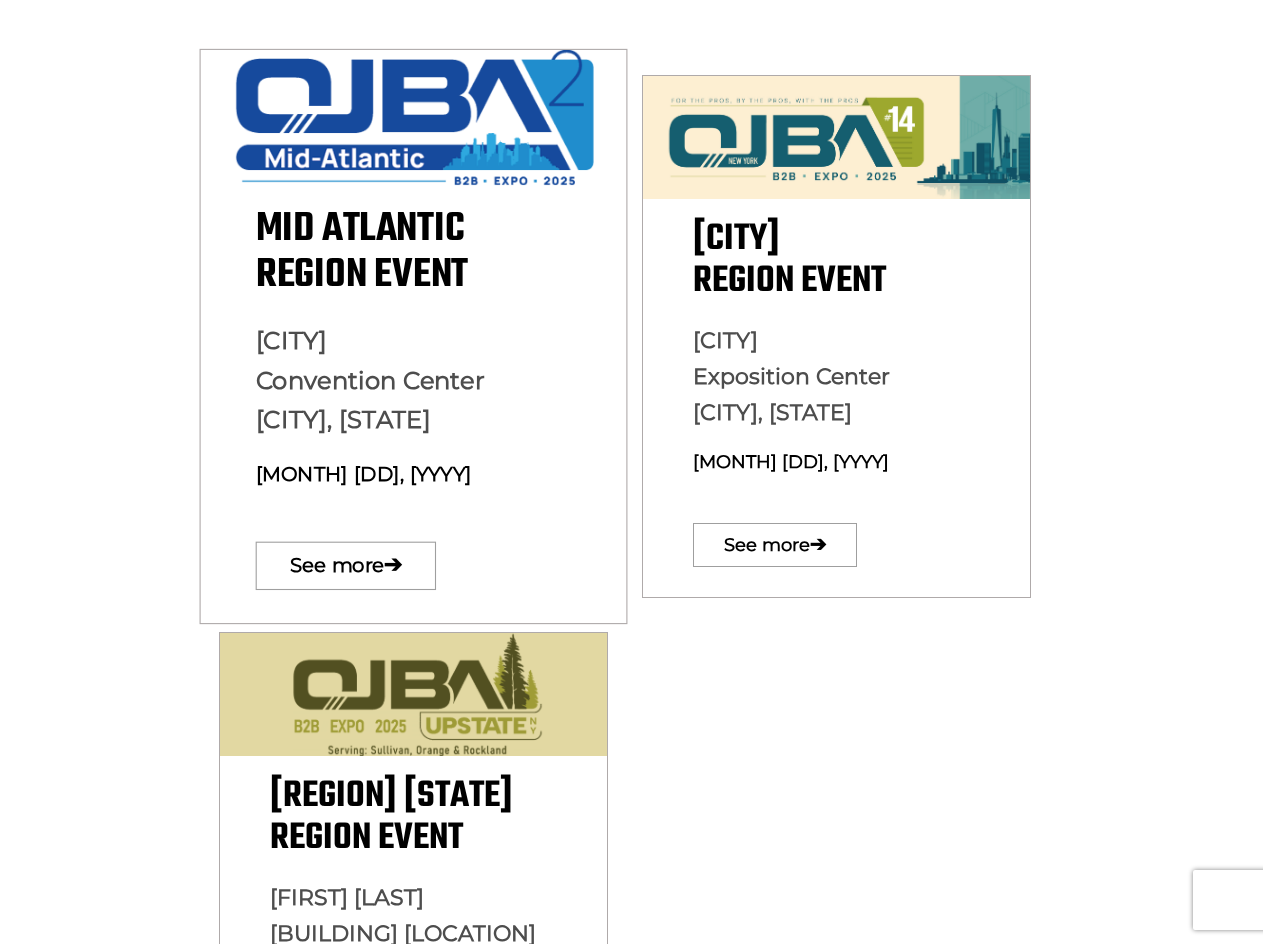 click on "Baltimore
Convention Center
Baltimore, MD
August 13, 2025" at bounding box center [413, 415] 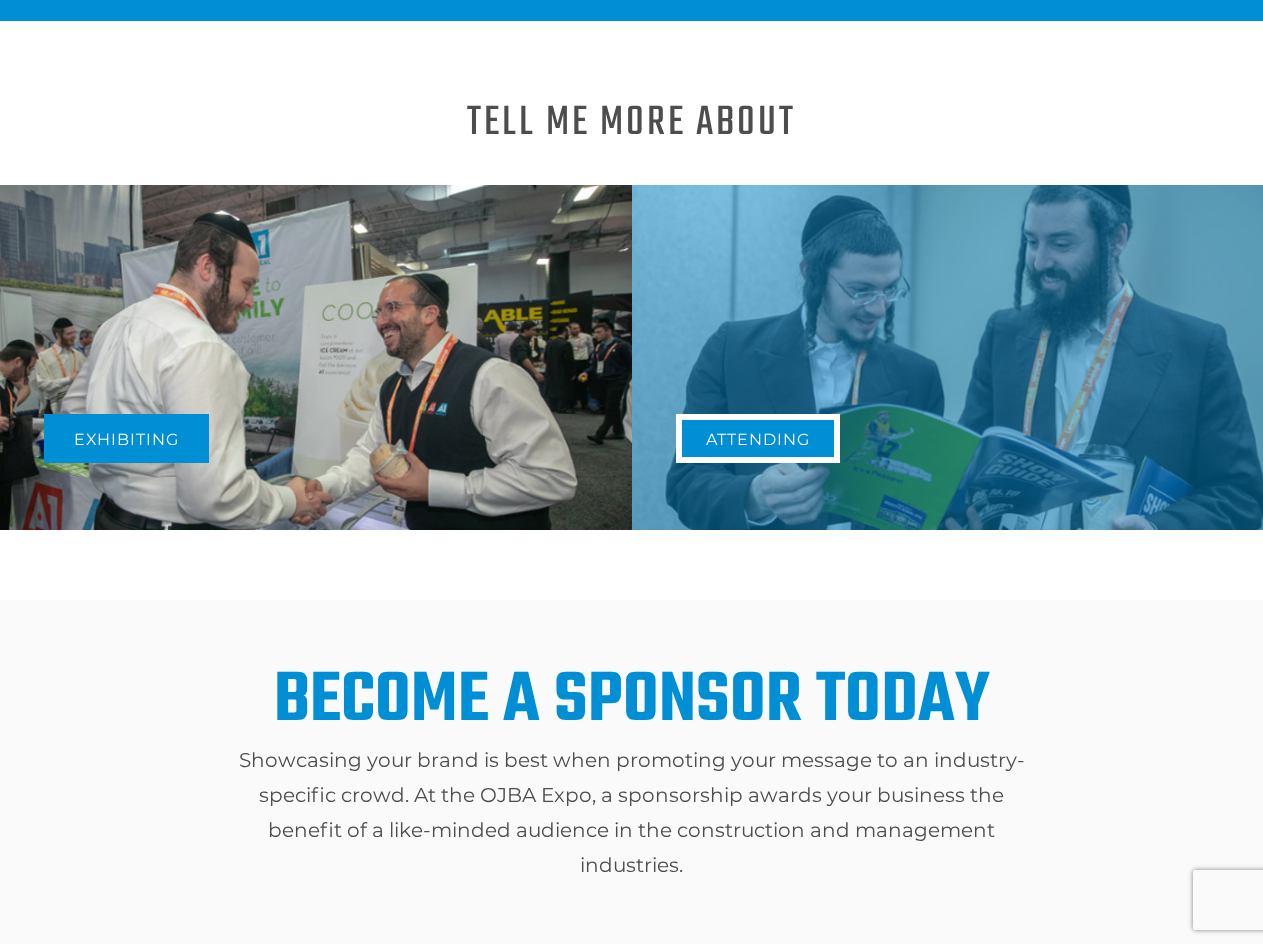 scroll, scrollTop: 900, scrollLeft: 0, axis: vertical 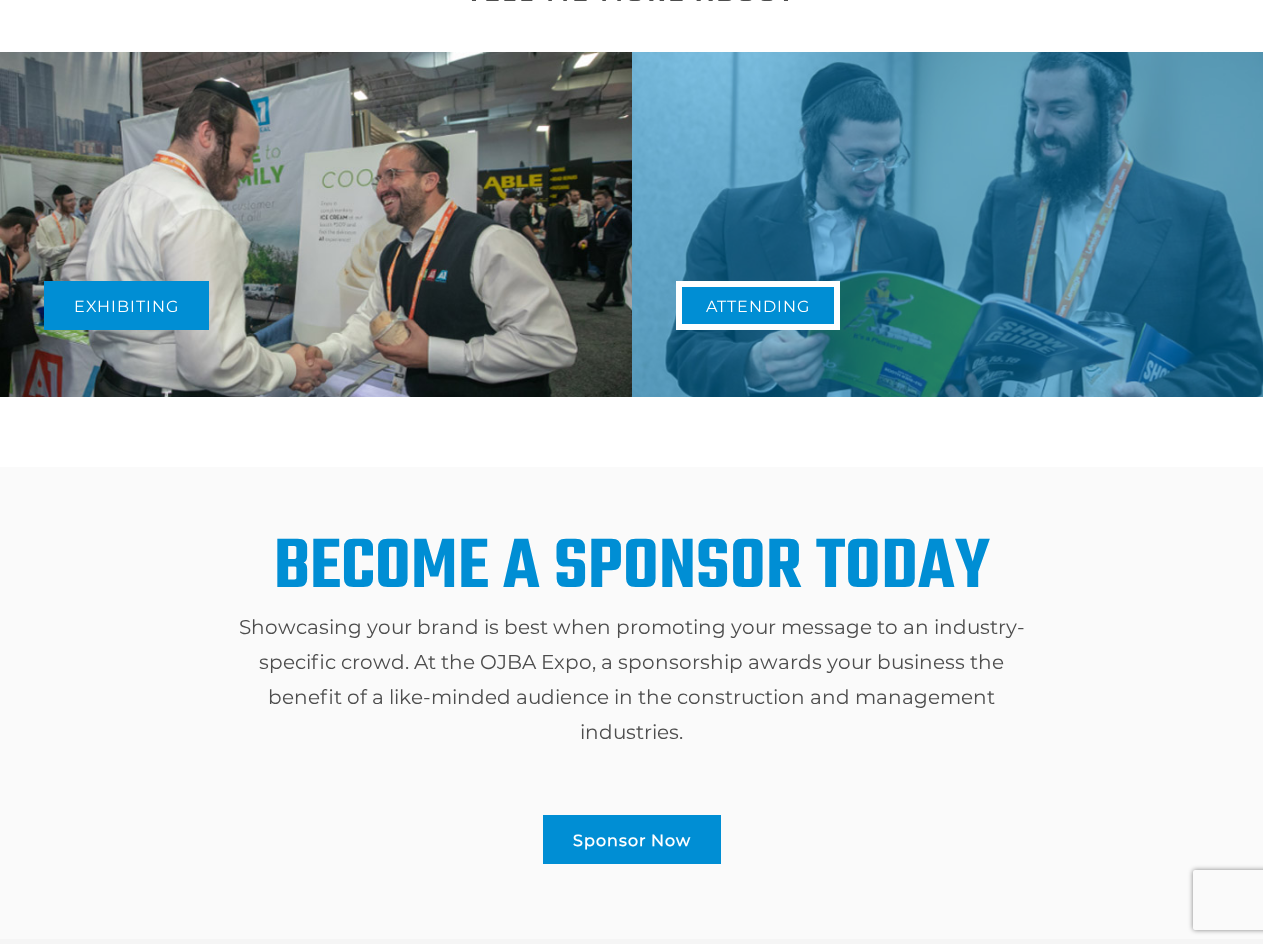 click on "Attending" at bounding box center [758, 305] 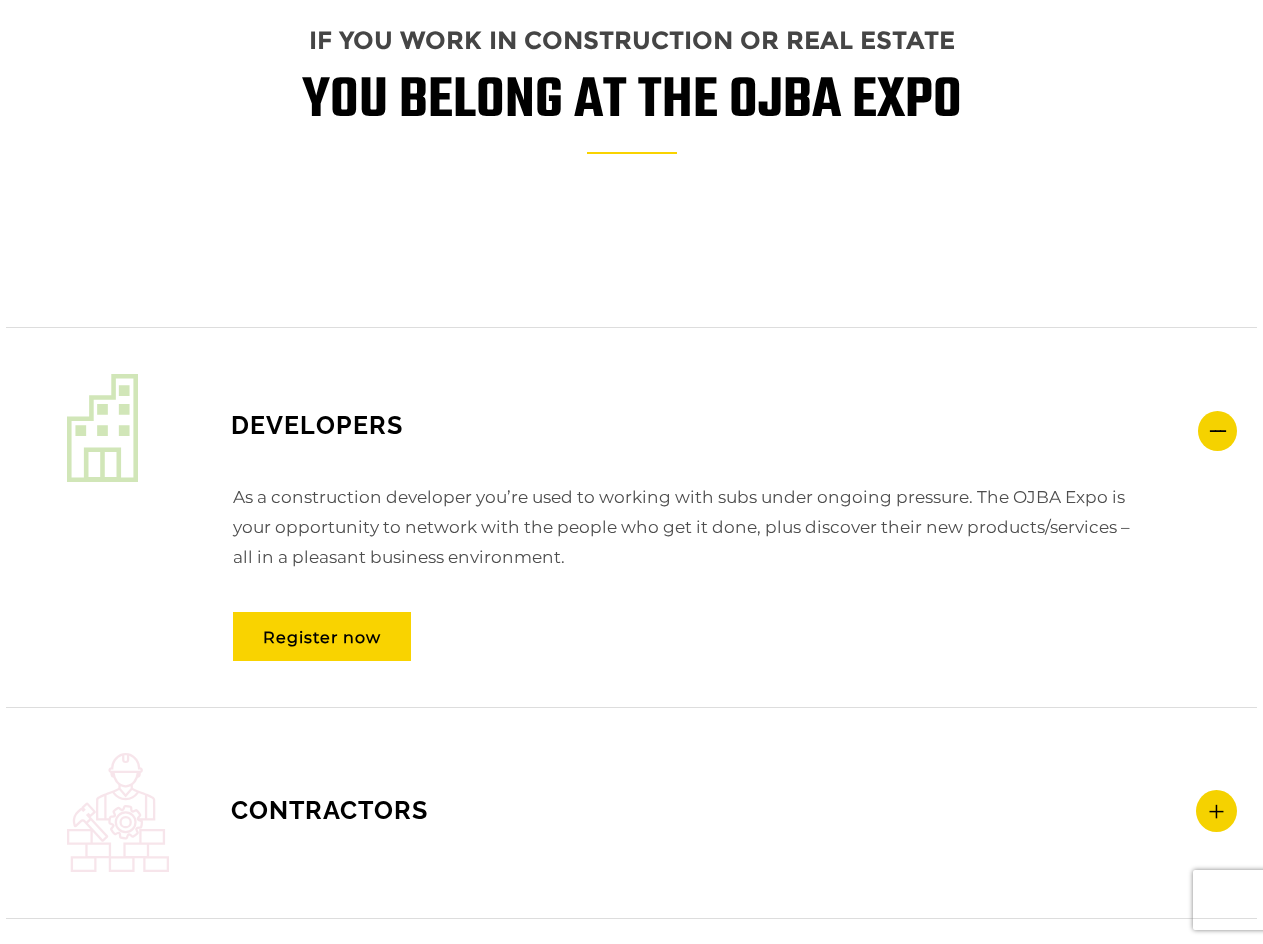 scroll, scrollTop: 2500, scrollLeft: 0, axis: vertical 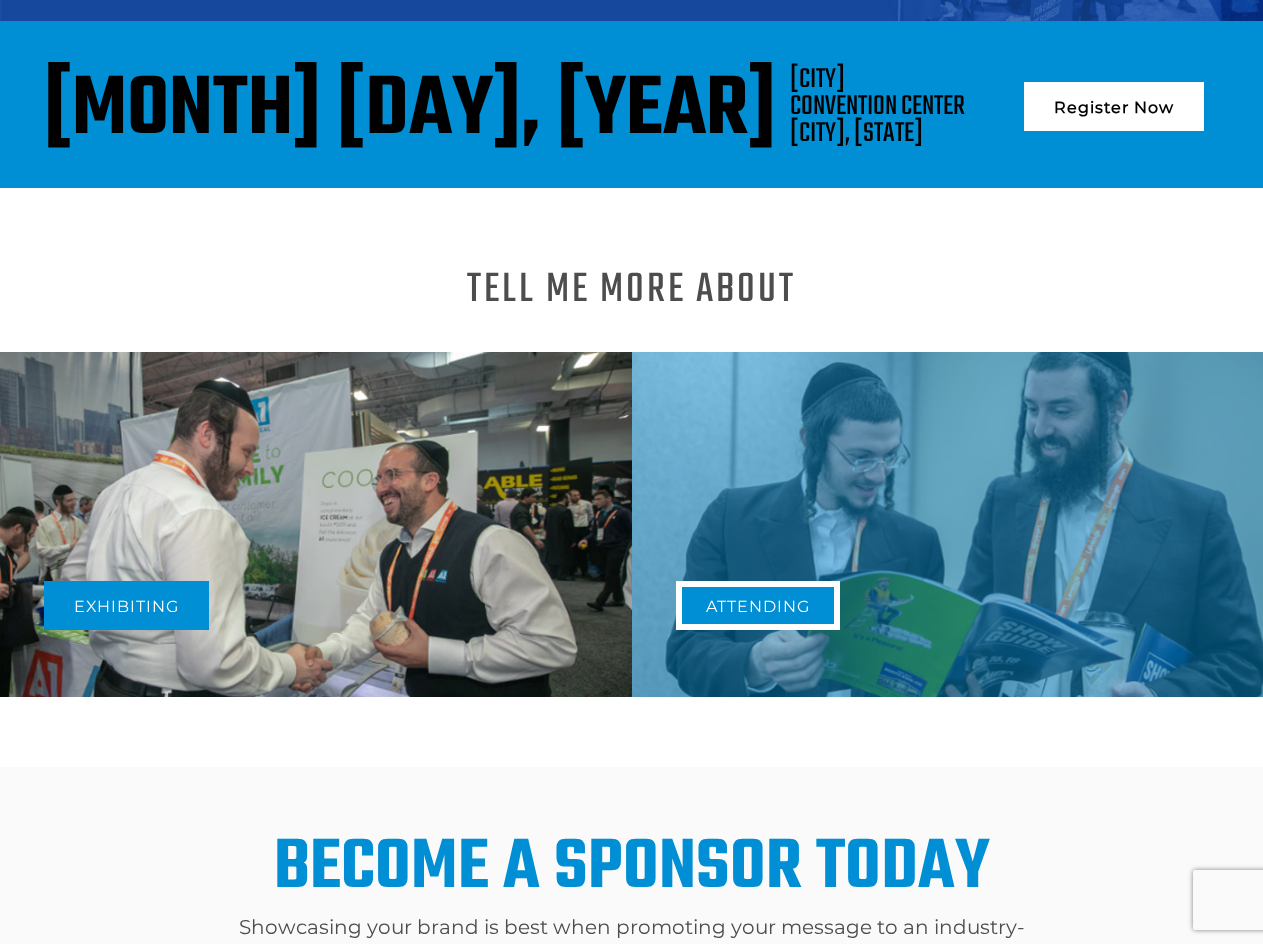 click on "Attending" at bounding box center [758, 605] 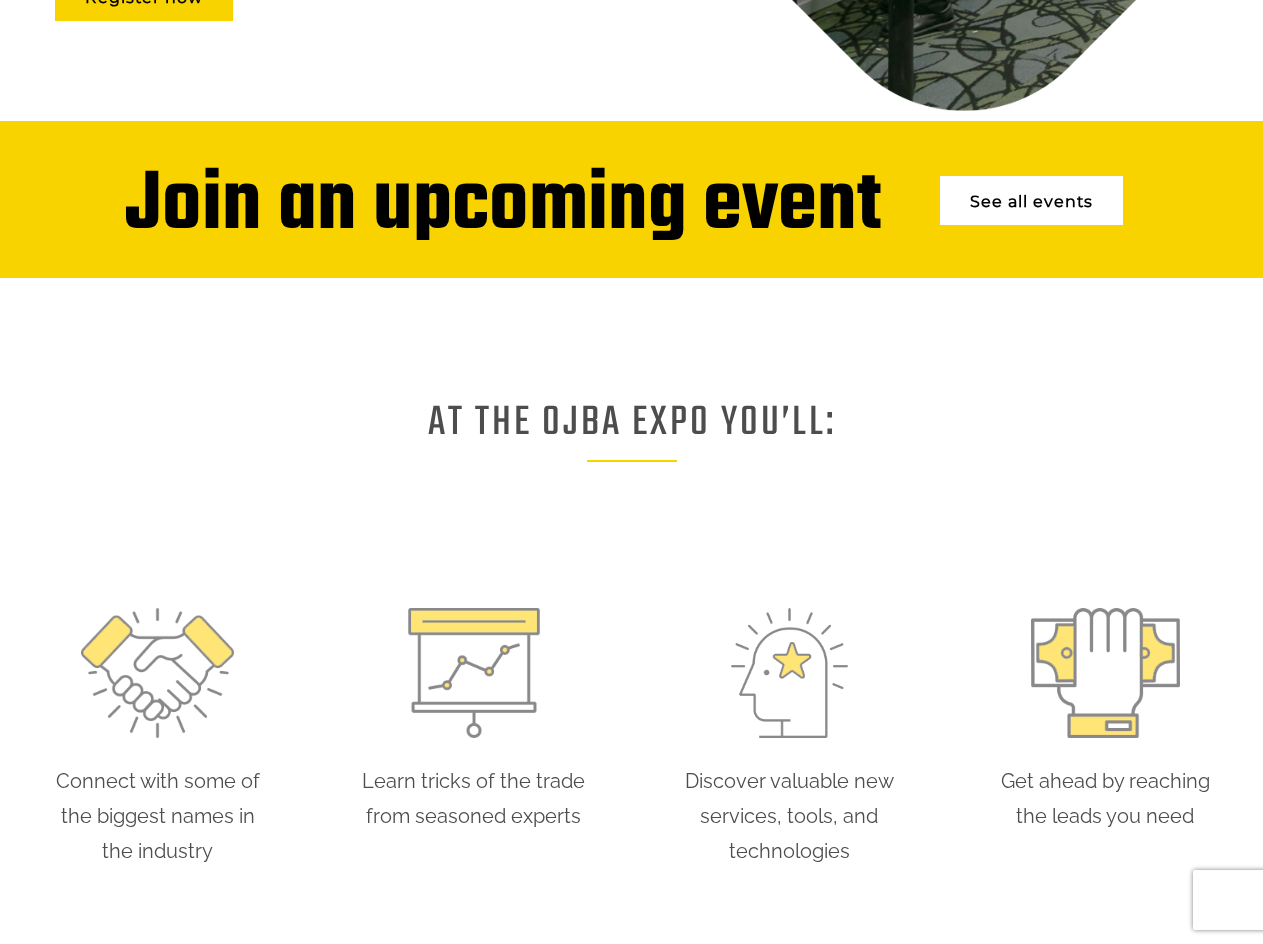 scroll, scrollTop: 700, scrollLeft: 0, axis: vertical 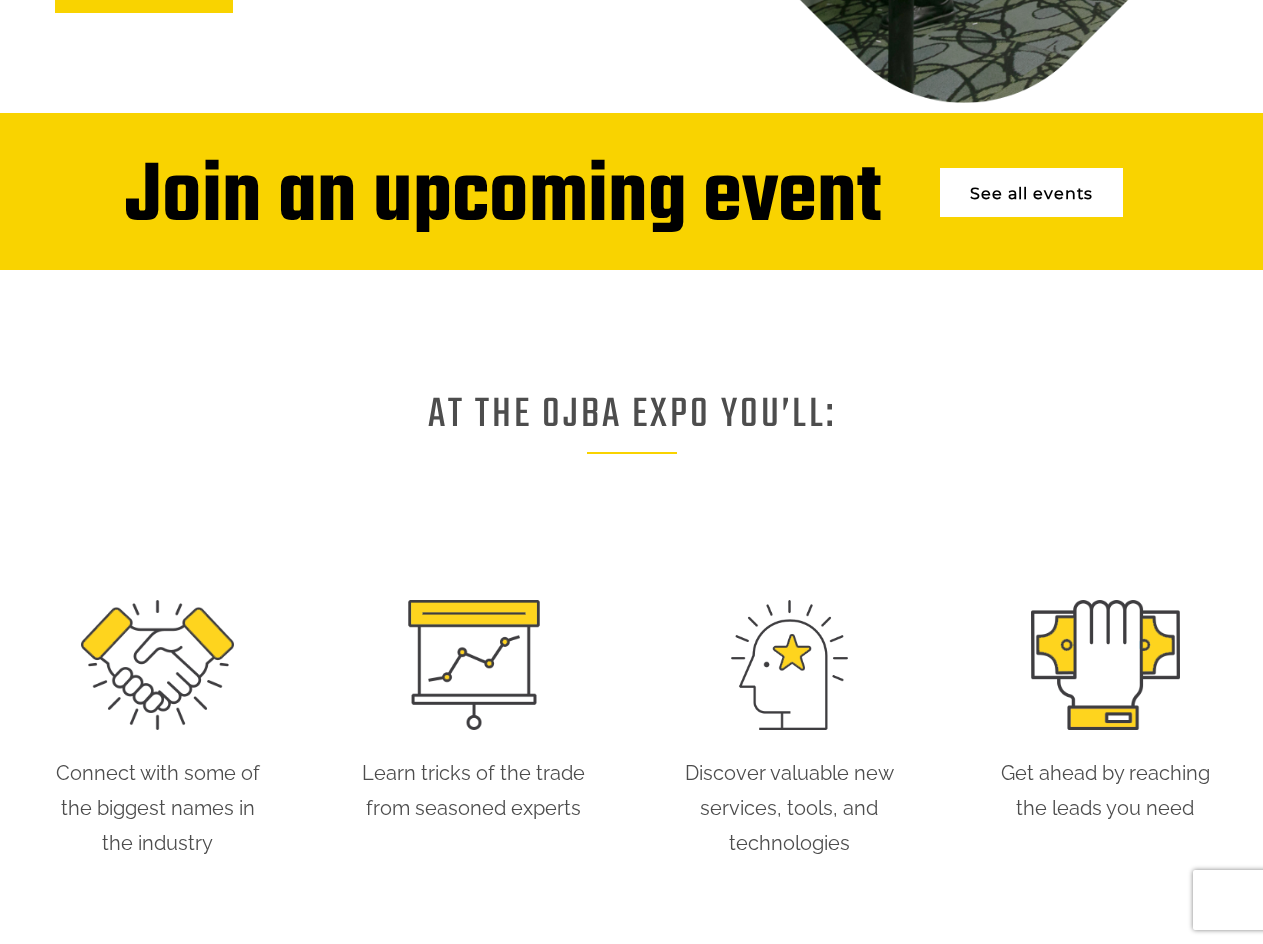 click on "See all events" at bounding box center [1031, 192] 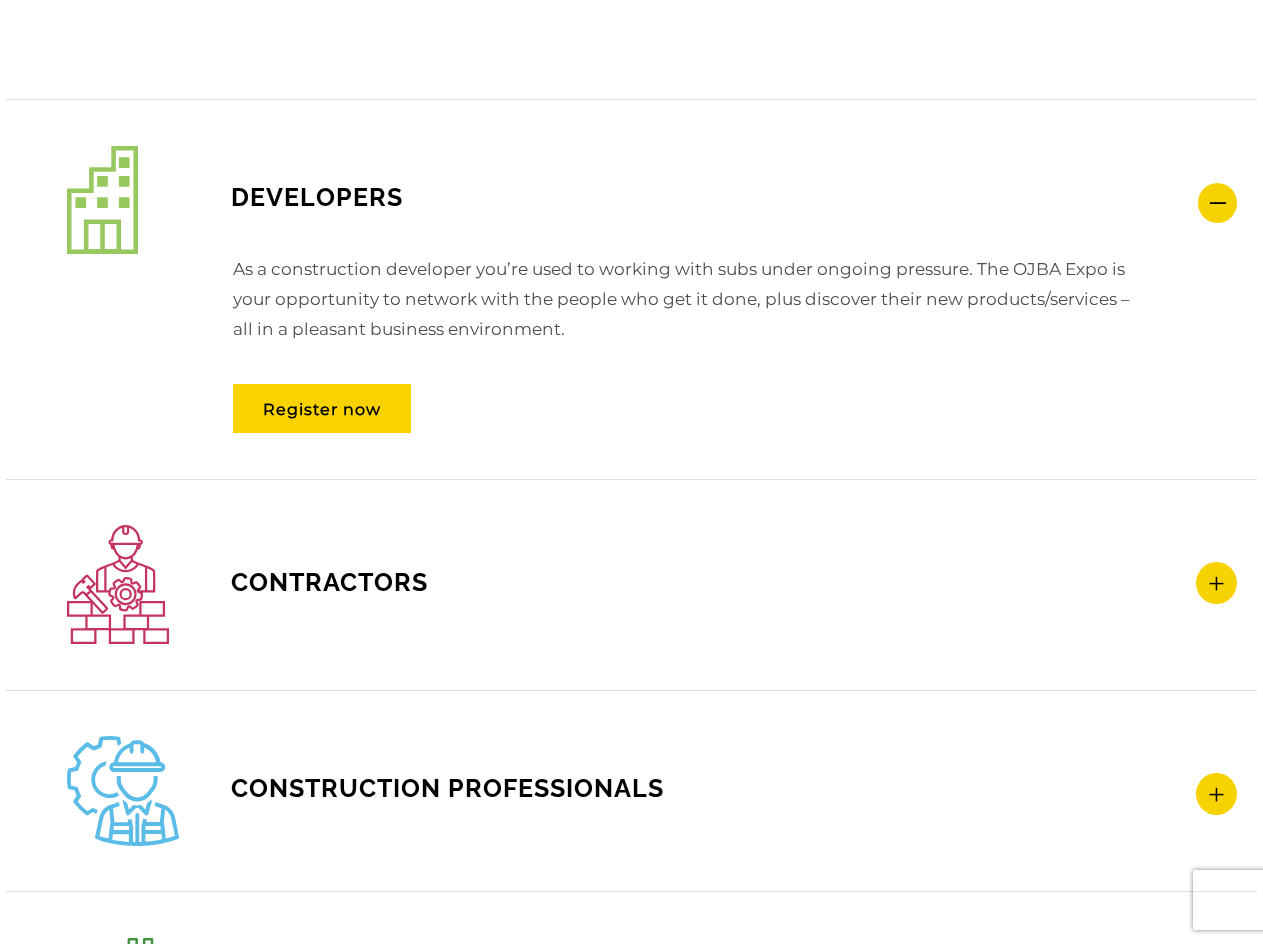 scroll, scrollTop: 2700, scrollLeft: 0, axis: vertical 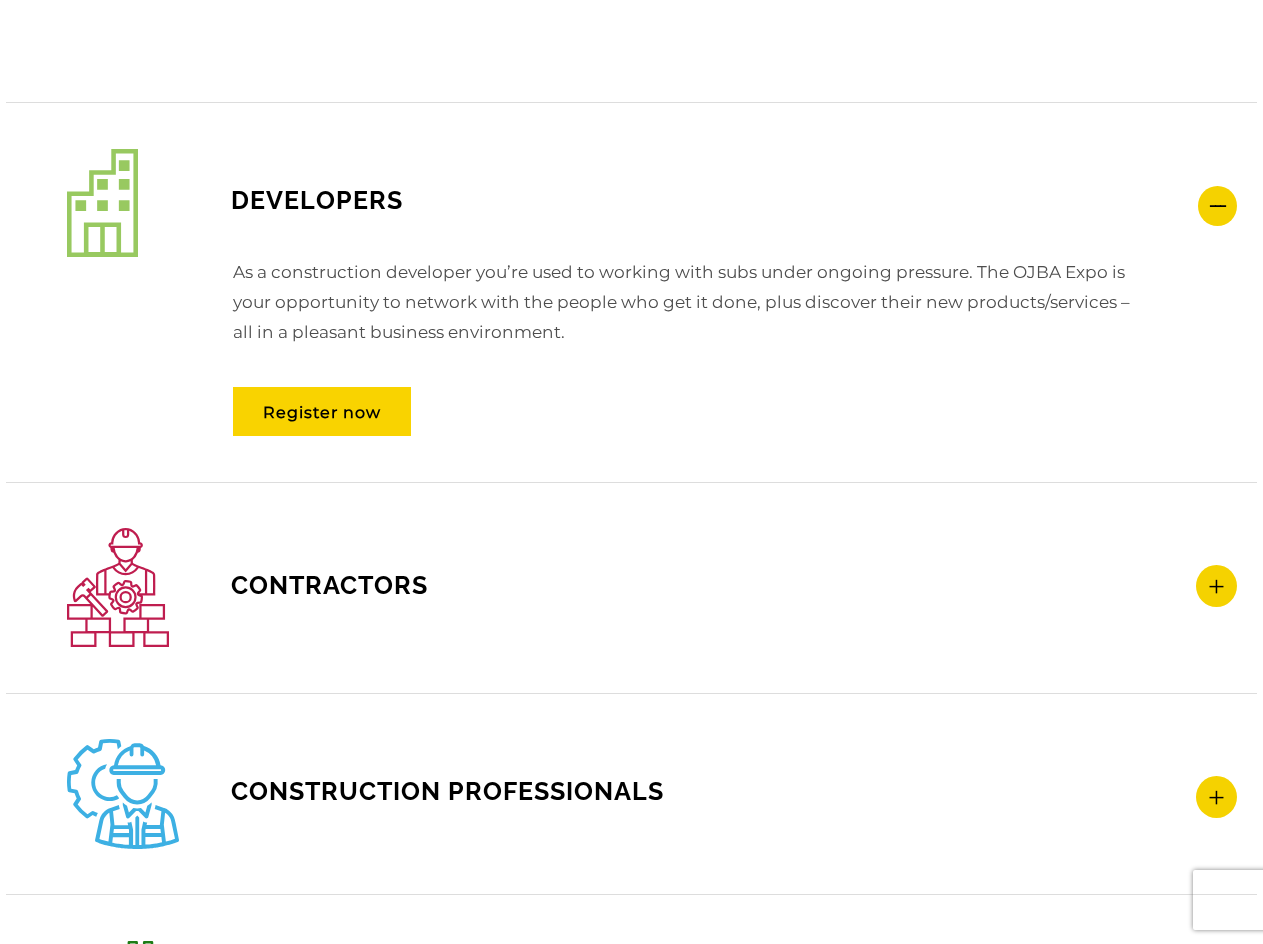 click on "Contractors" at bounding box center (652, 203) 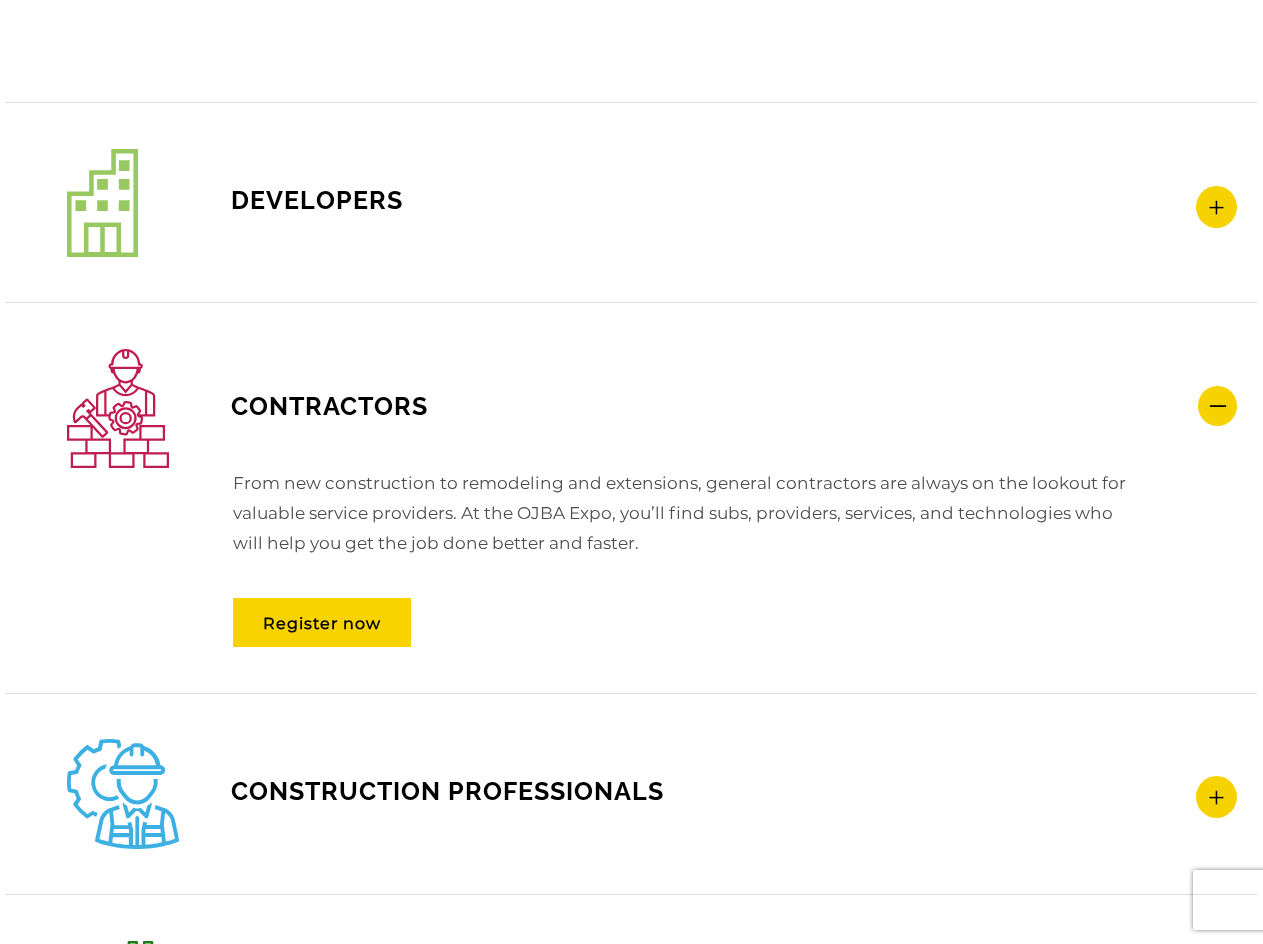 click on "Developers As a construction developer you’re used to working with subs under ongoing pressure. The OJBA Expo is your opportunity to network with the people who get it done, plus discover their new products/services – all in a pleasant business environment.
Register now" at bounding box center [631, 202] 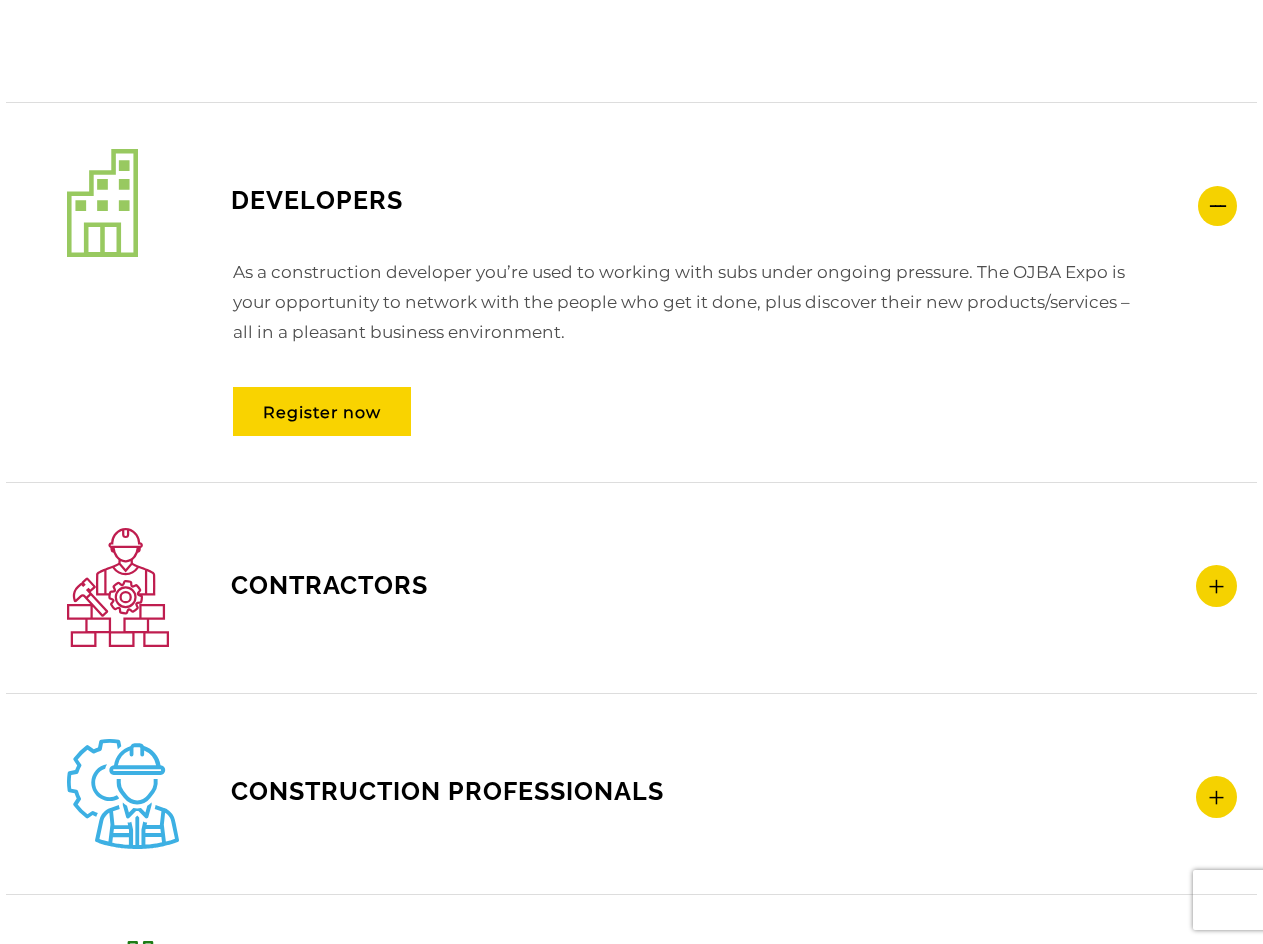 click on "Contractors" at bounding box center [652, 203] 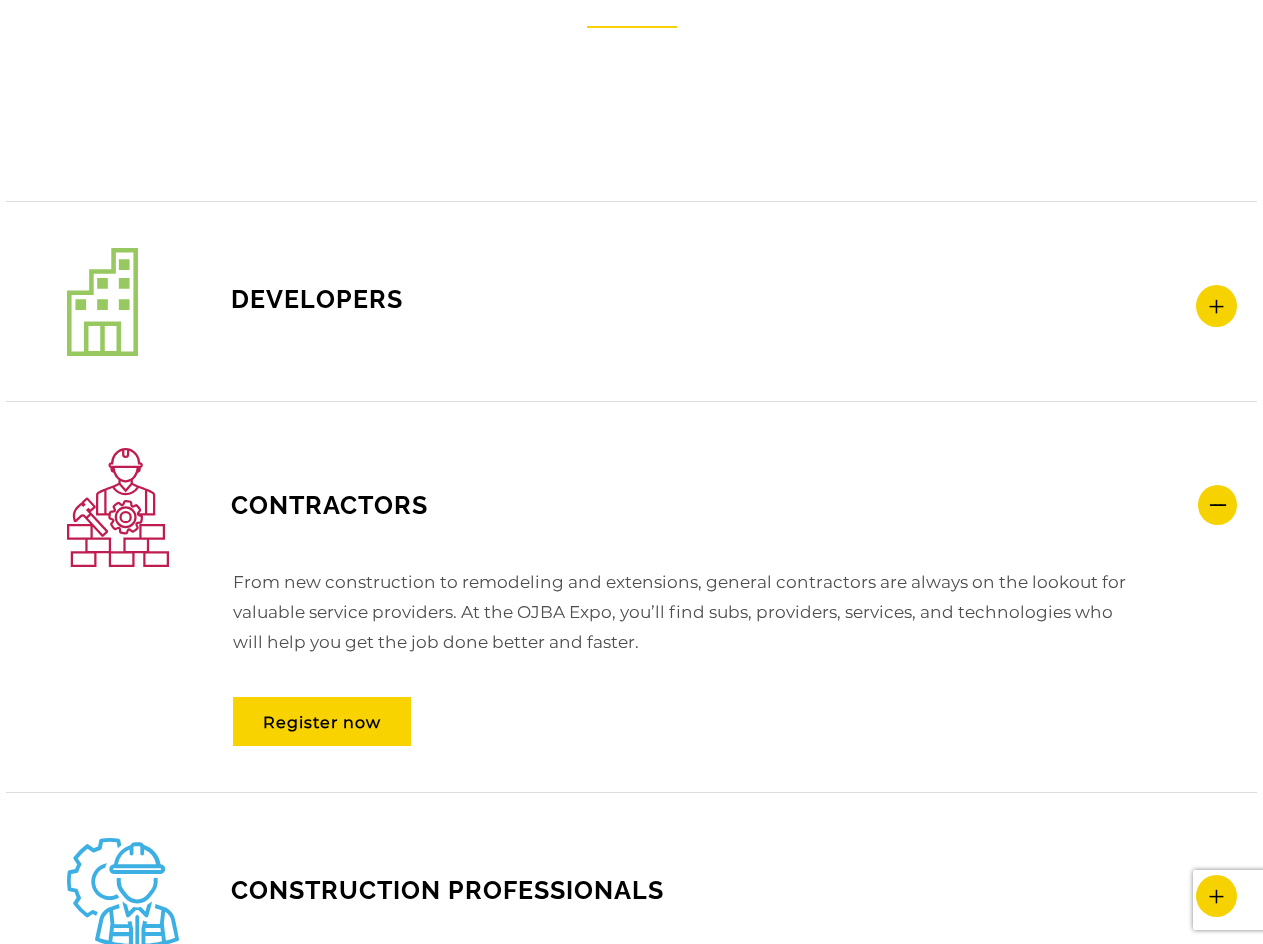 scroll, scrollTop: 2600, scrollLeft: 0, axis: vertical 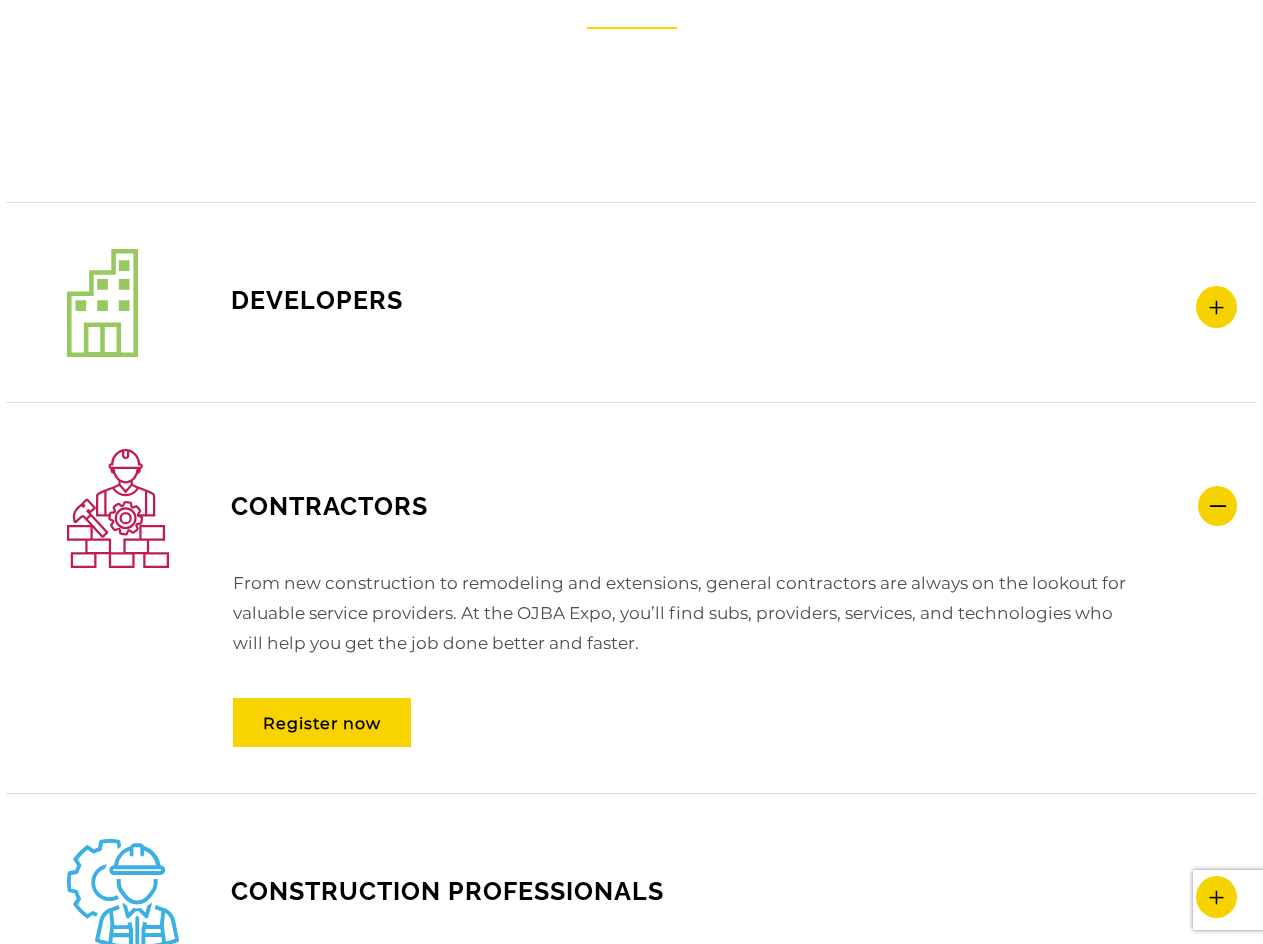 click on "CONSTRUCTION PROFESSIONALS Architect? Engineer? Surveyor? Interior designer? Developers and contractors depend on you. Attend the OJBA Expo to network and discover the latest industry trends.
REGISTER NOW" at bounding box center [631, 893] 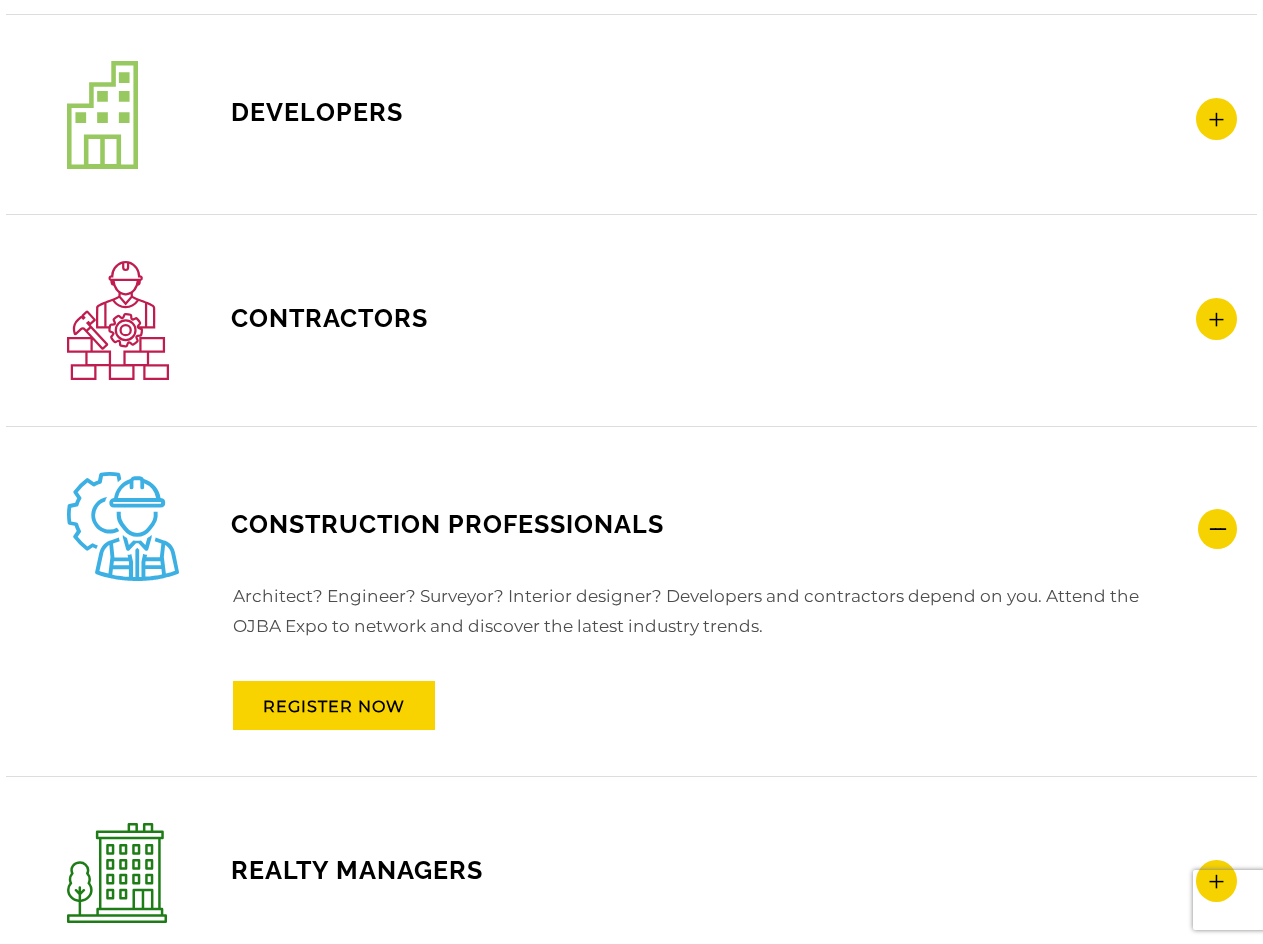 scroll, scrollTop: 2800, scrollLeft: 0, axis: vertical 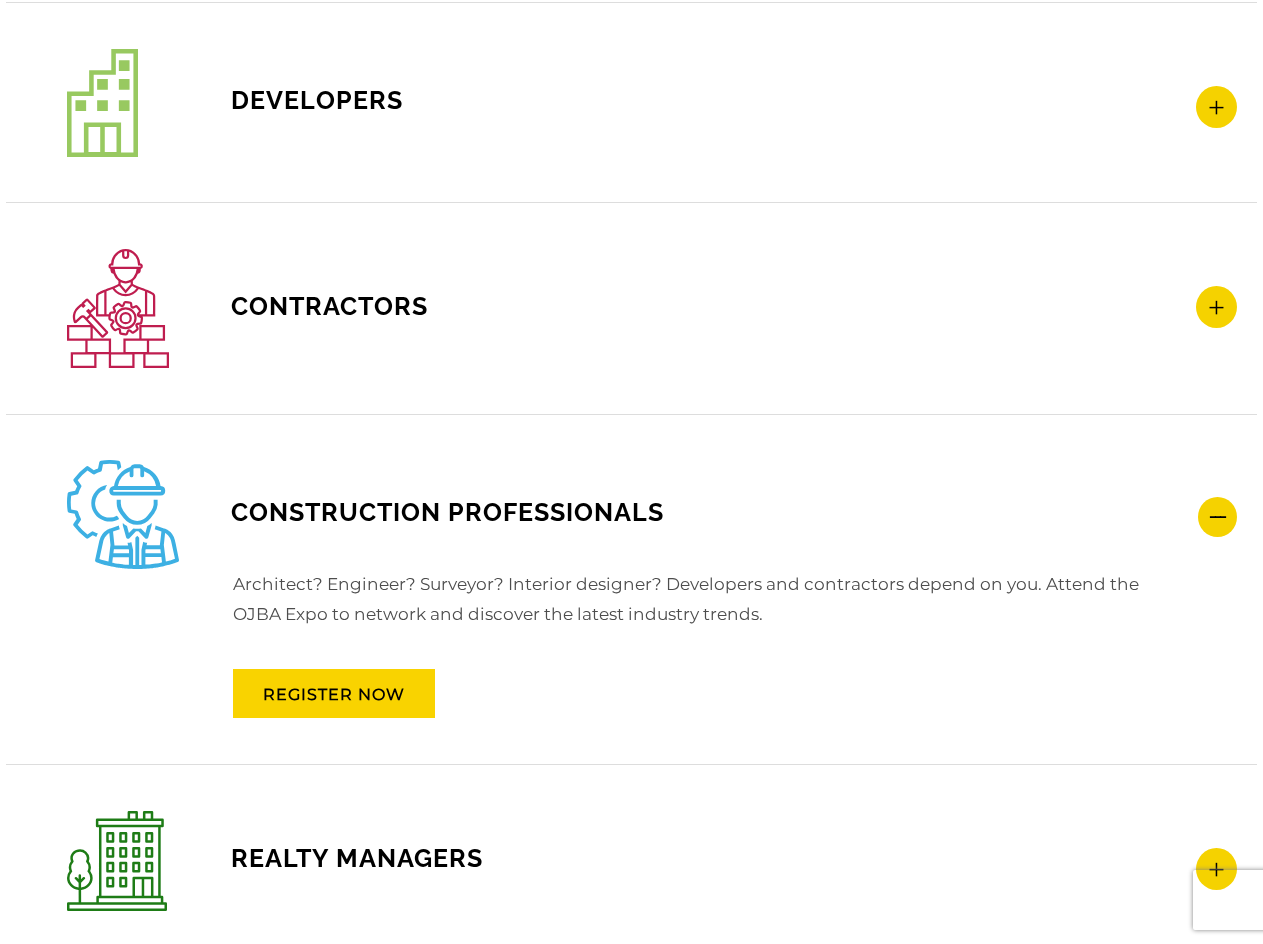 click on "Architect? Engineer? Surveyor? Interior designer? Developers and contractors depend on you. Attend the OJBA Expo to network and discover the latest industry trends." at bounding box center [652, 609] 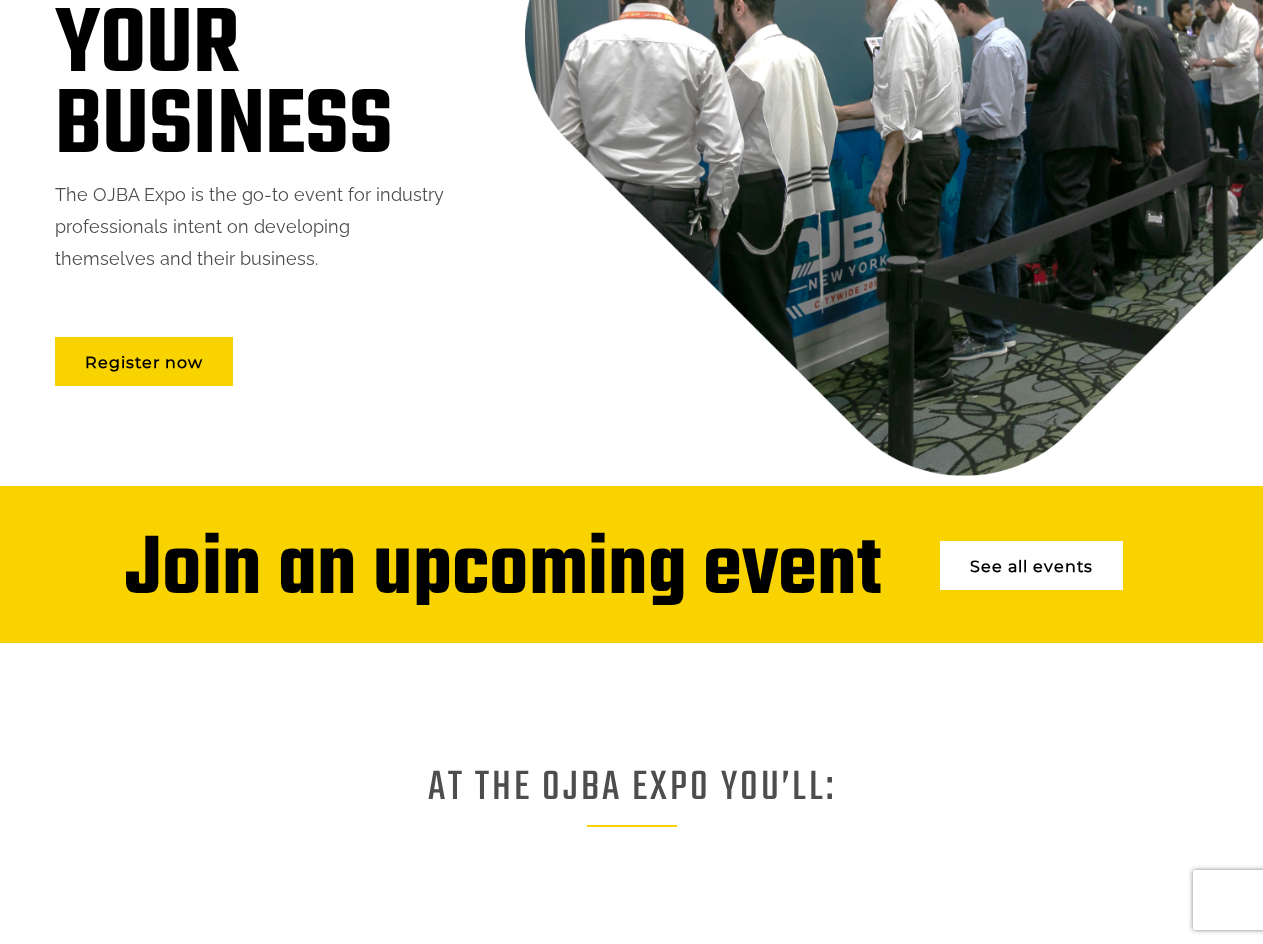 scroll, scrollTop: 200, scrollLeft: 0, axis: vertical 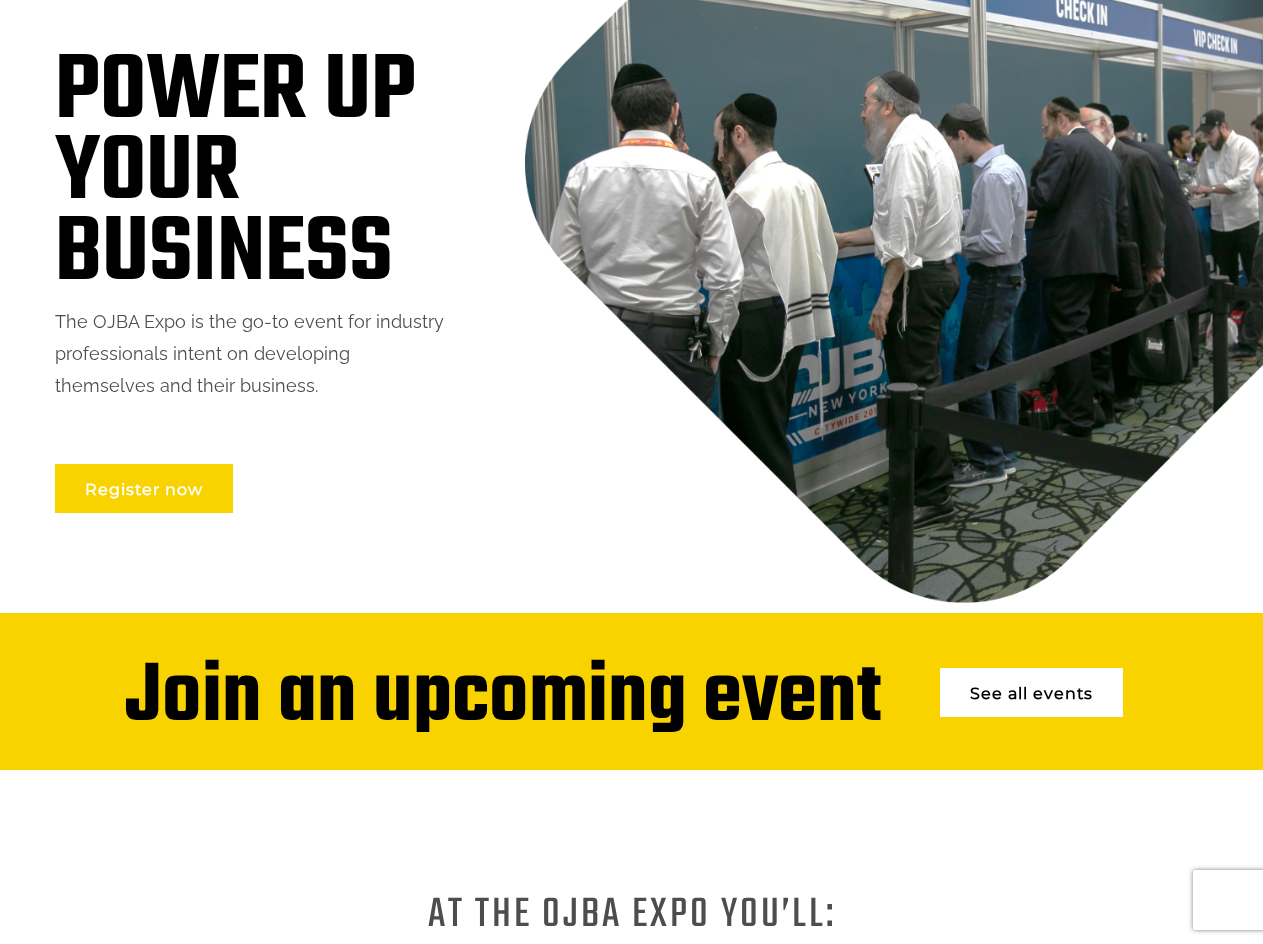 click on "Register now" at bounding box center [144, 488] 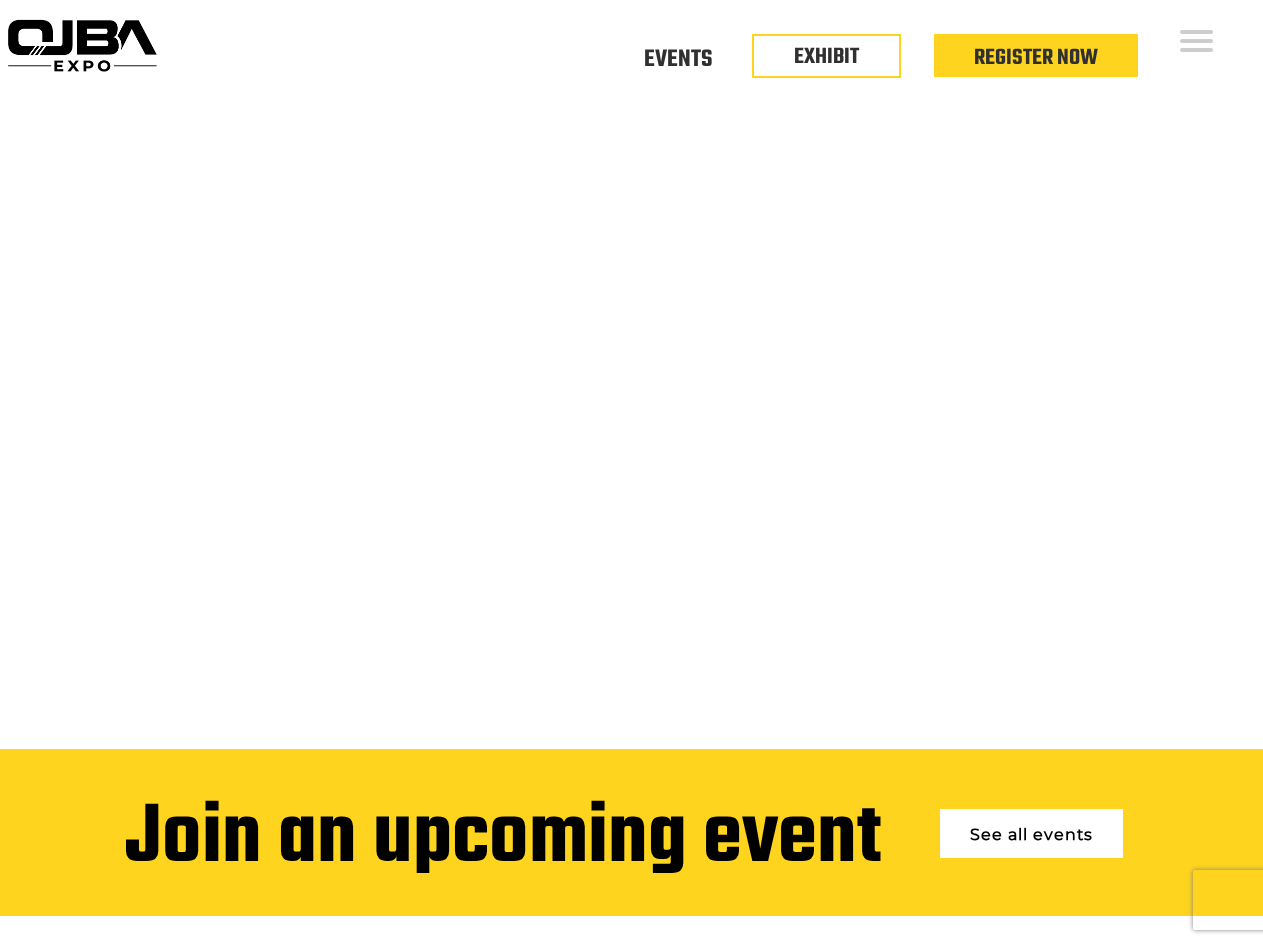 scroll, scrollTop: 0, scrollLeft: 0, axis: both 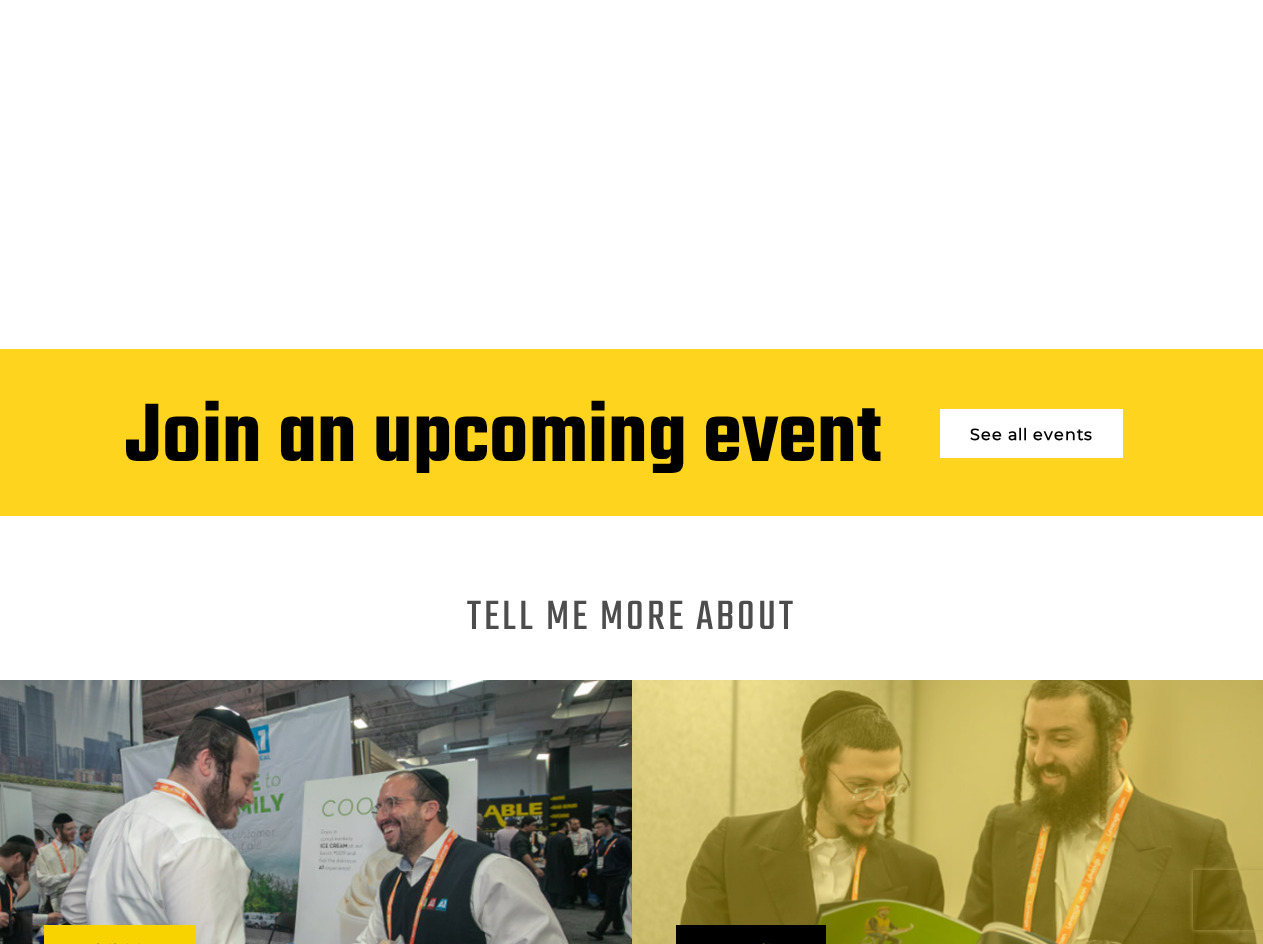 click on "See all events" at bounding box center (1031, 433) 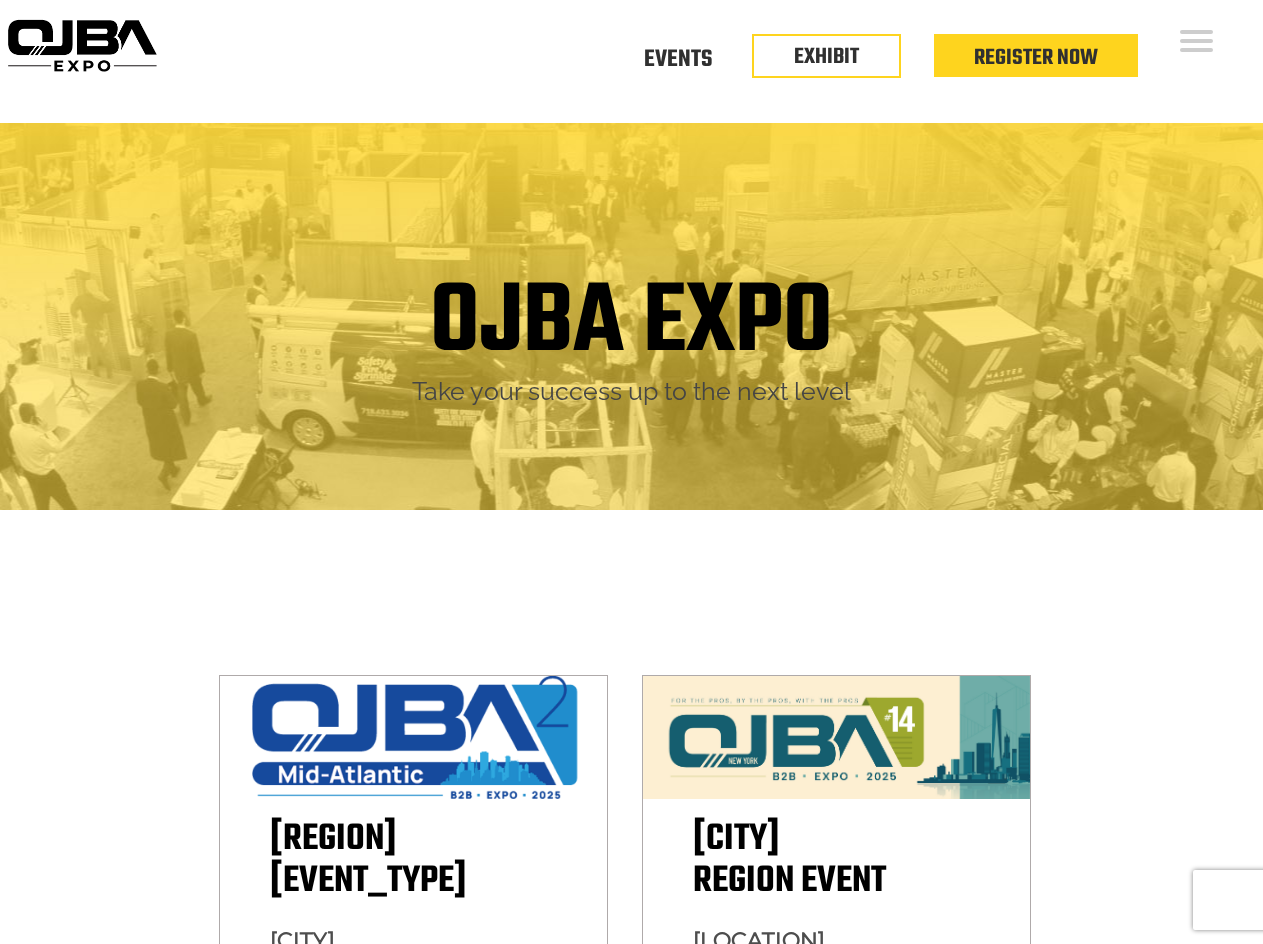 scroll, scrollTop: 0, scrollLeft: 0, axis: both 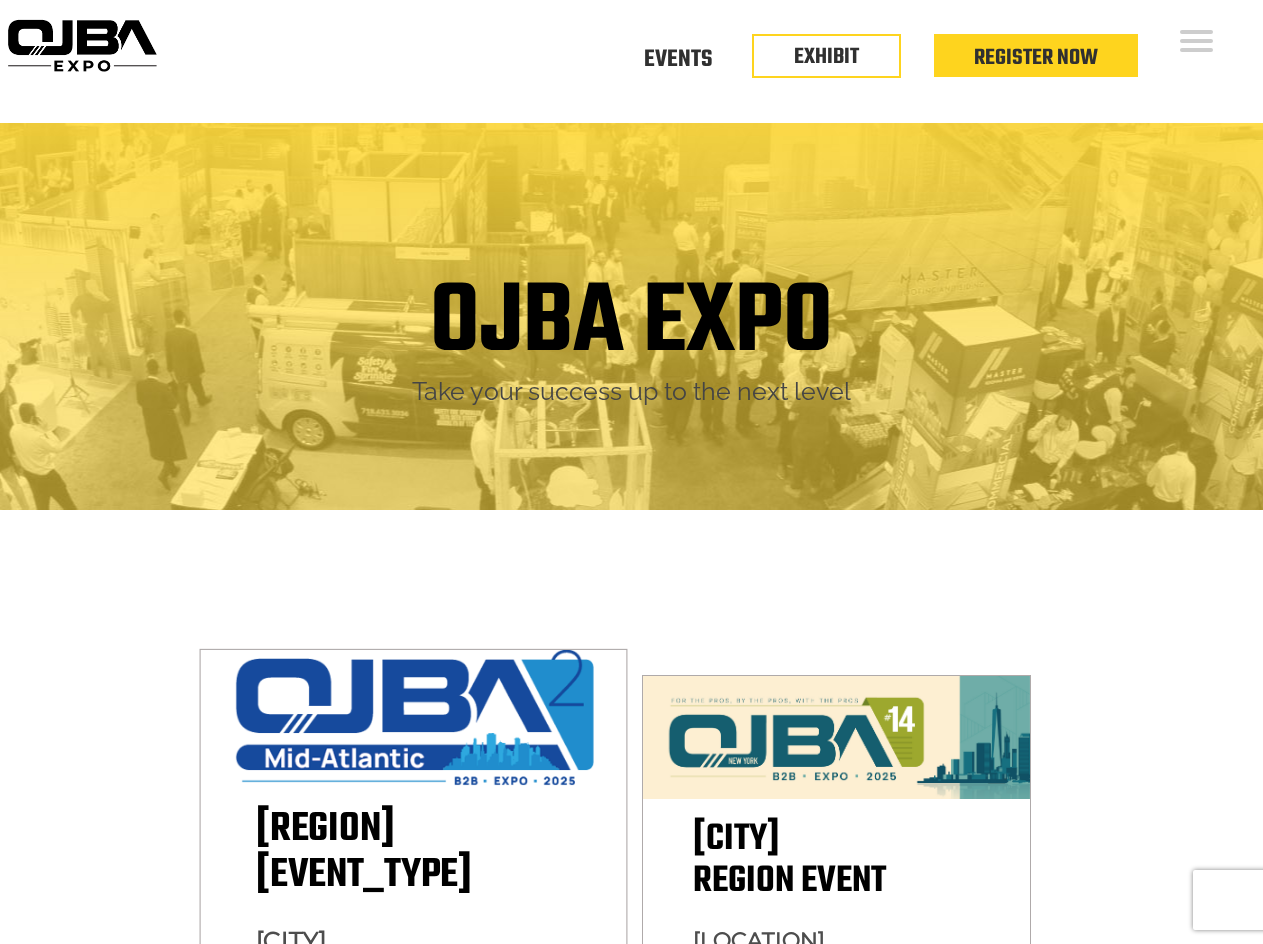 click on "Mid Atlantic Region Event" at bounding box center [363, 852] 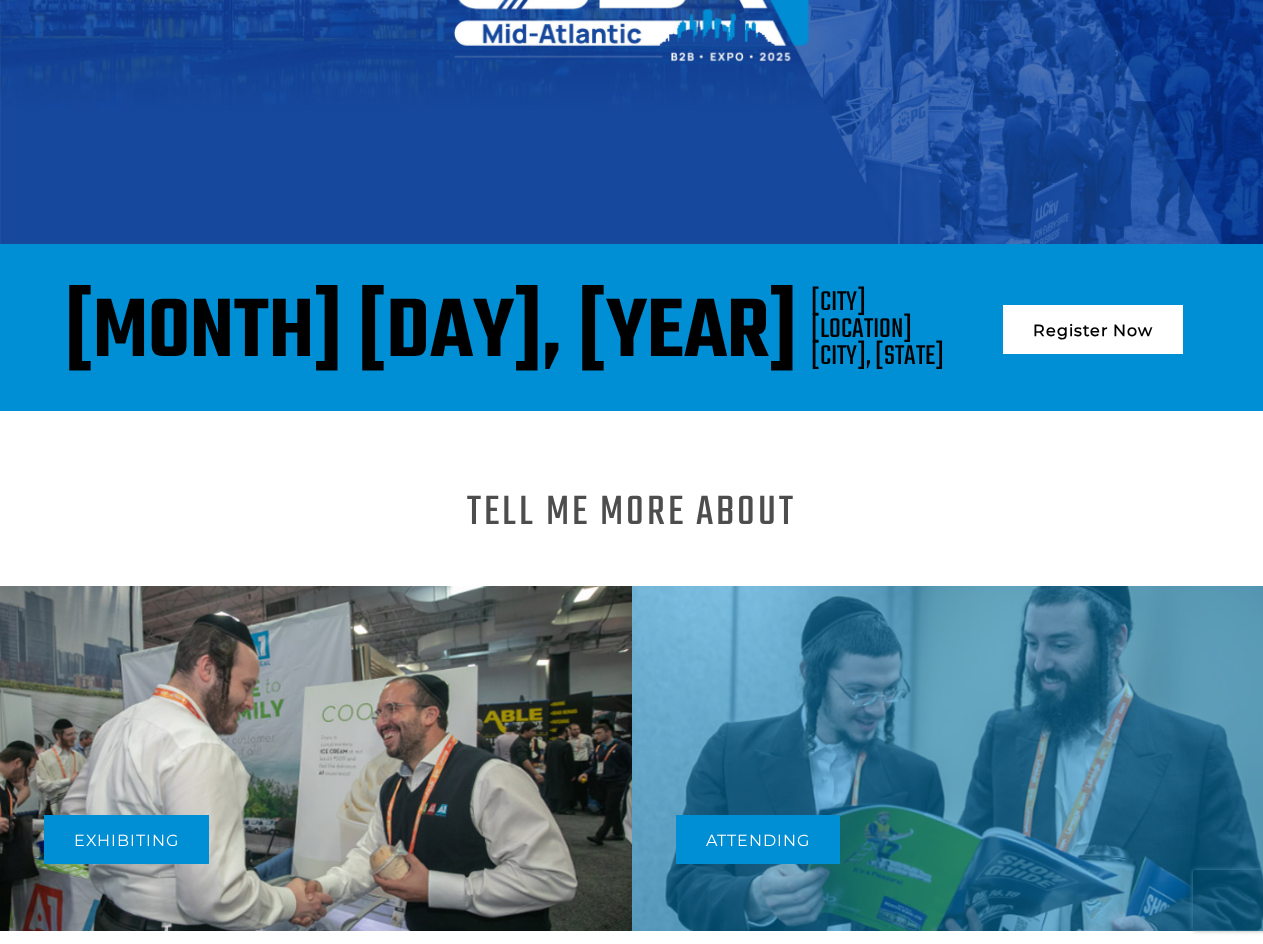 scroll, scrollTop: 600, scrollLeft: 0, axis: vertical 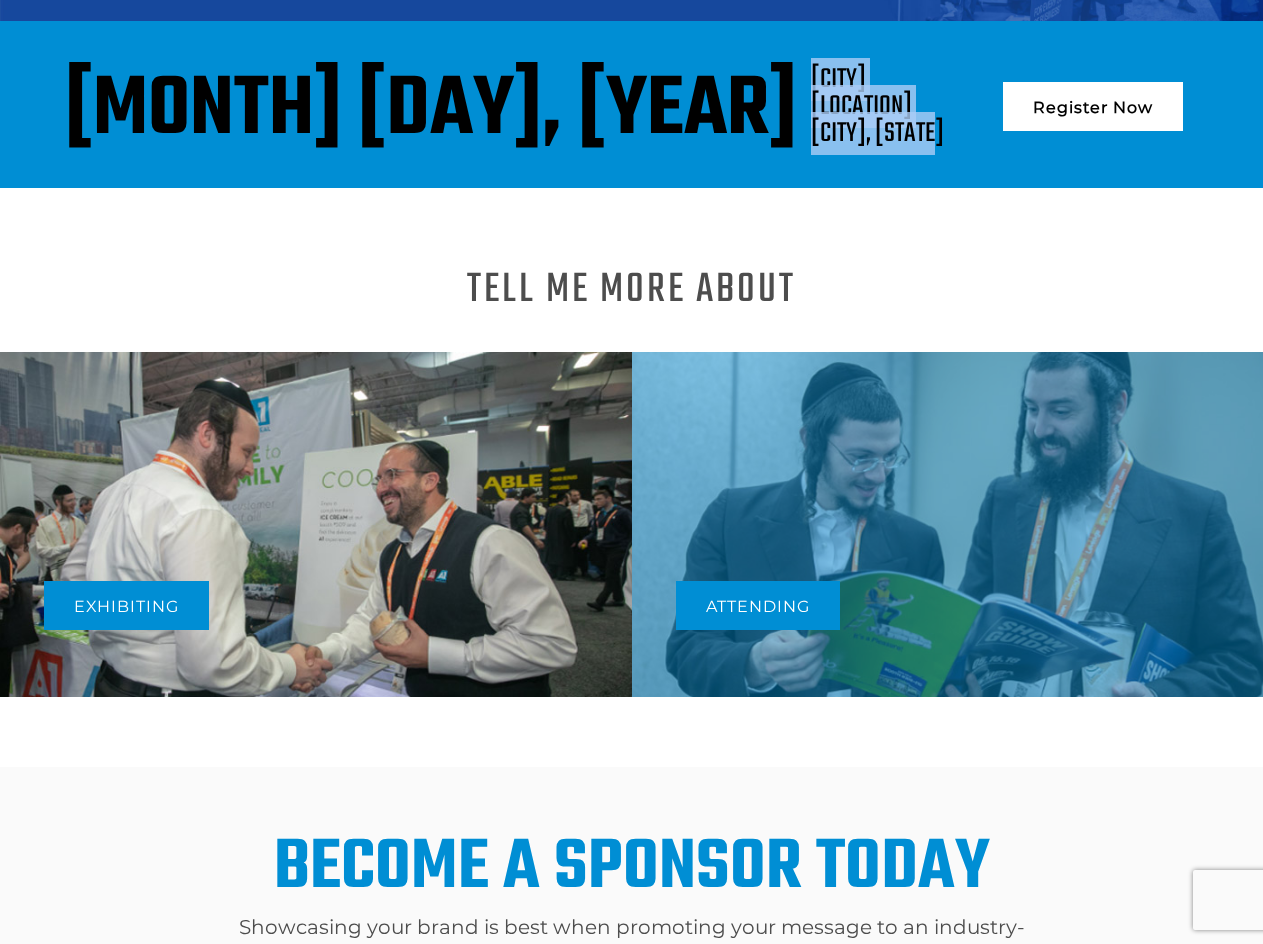 drag, startPoint x: 669, startPoint y: 70, endPoint x: 815, endPoint y: 141, distance: 162.34839 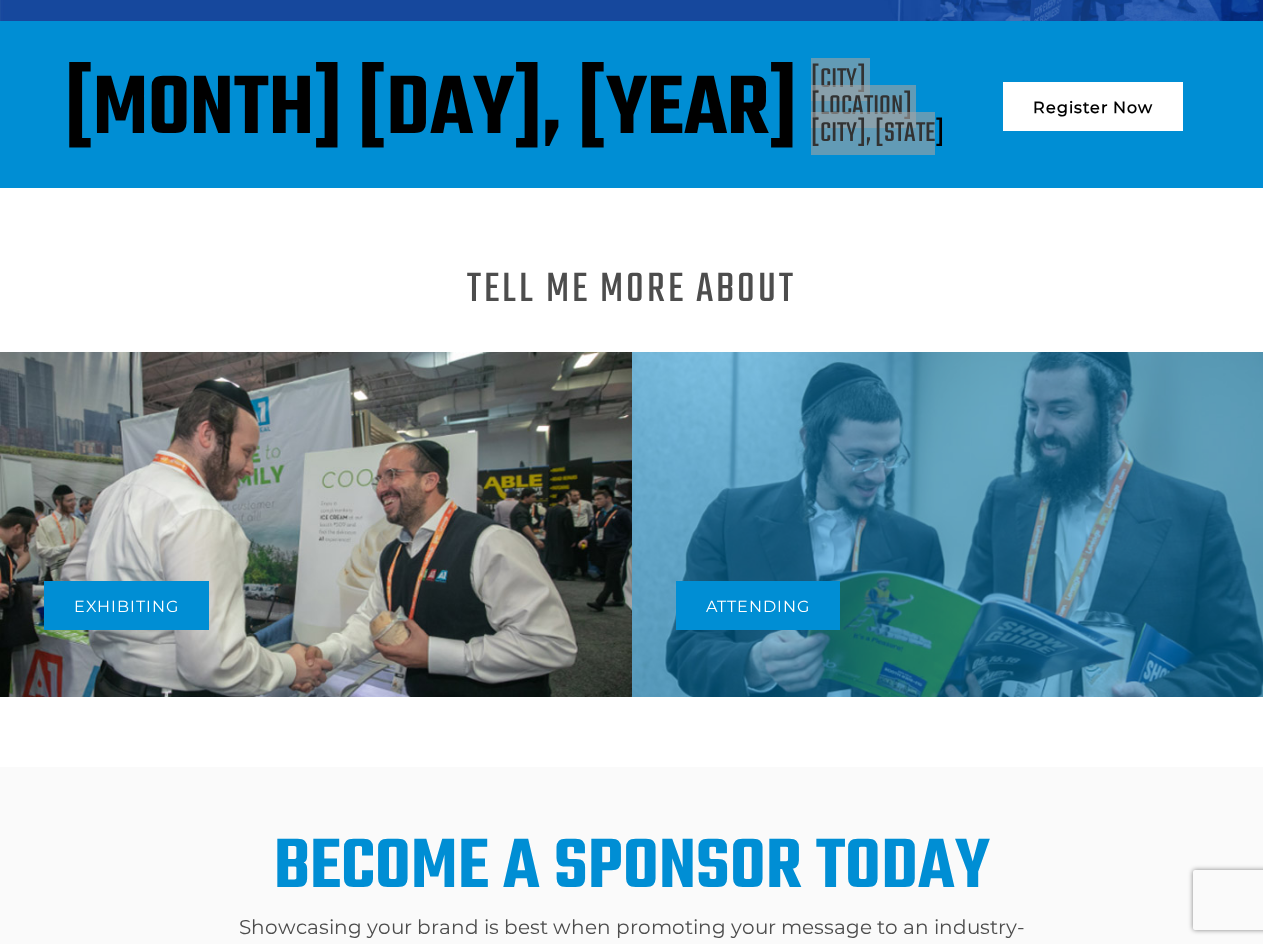 scroll, scrollTop: 0, scrollLeft: 0, axis: both 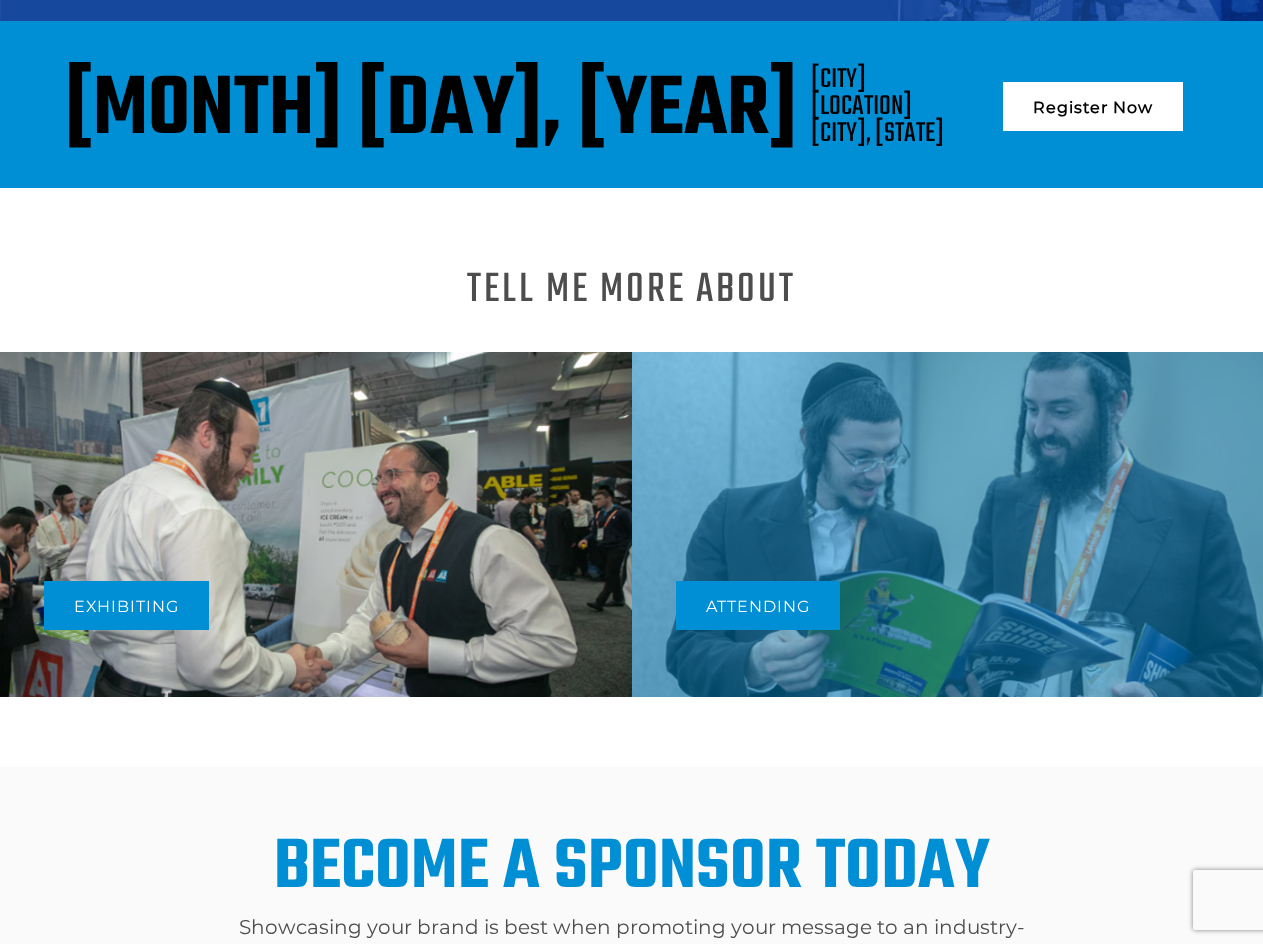 click on "Tell me more About" at bounding box center (631, 290) 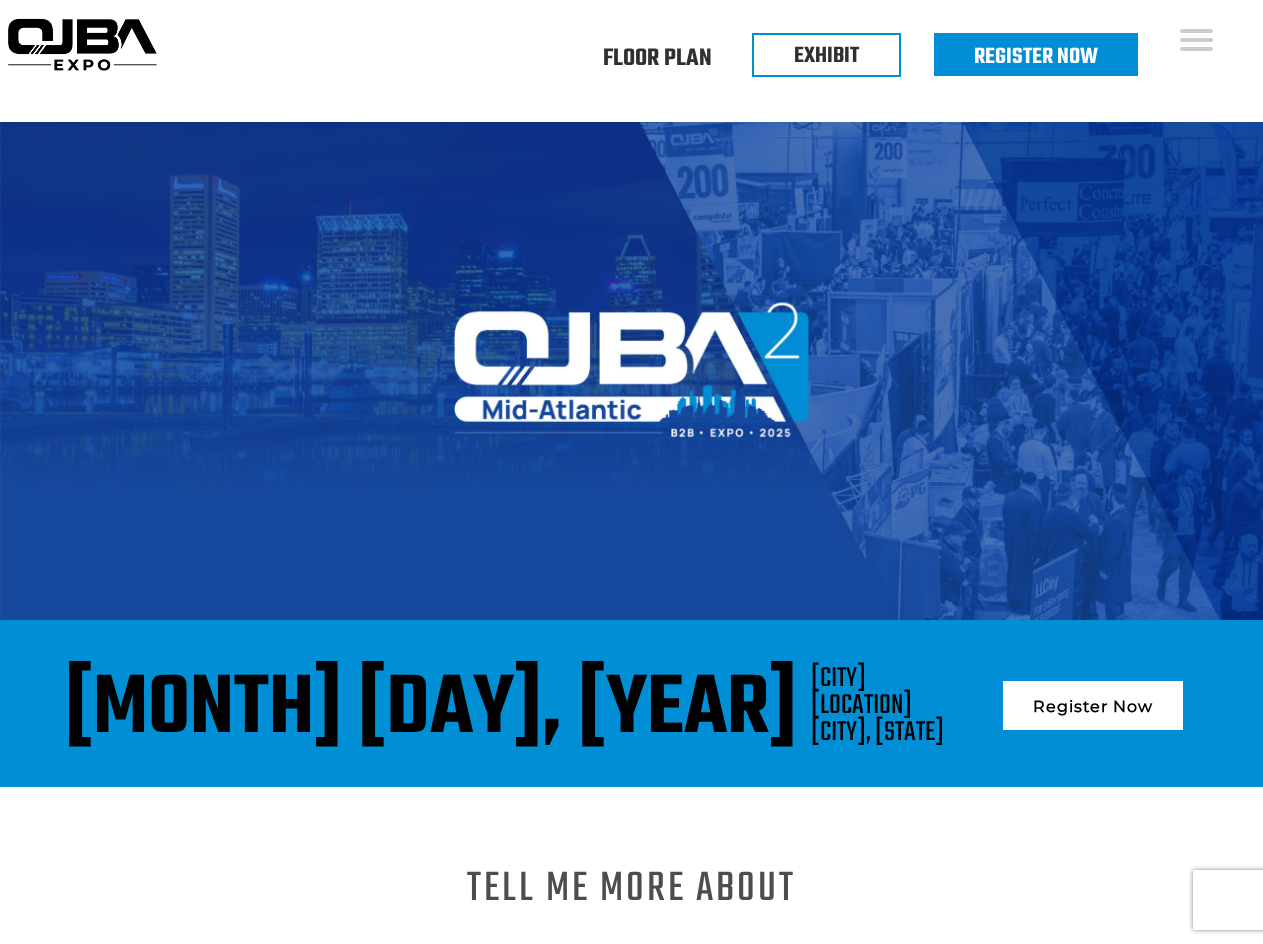 scroll, scrollTop: 0, scrollLeft: 0, axis: both 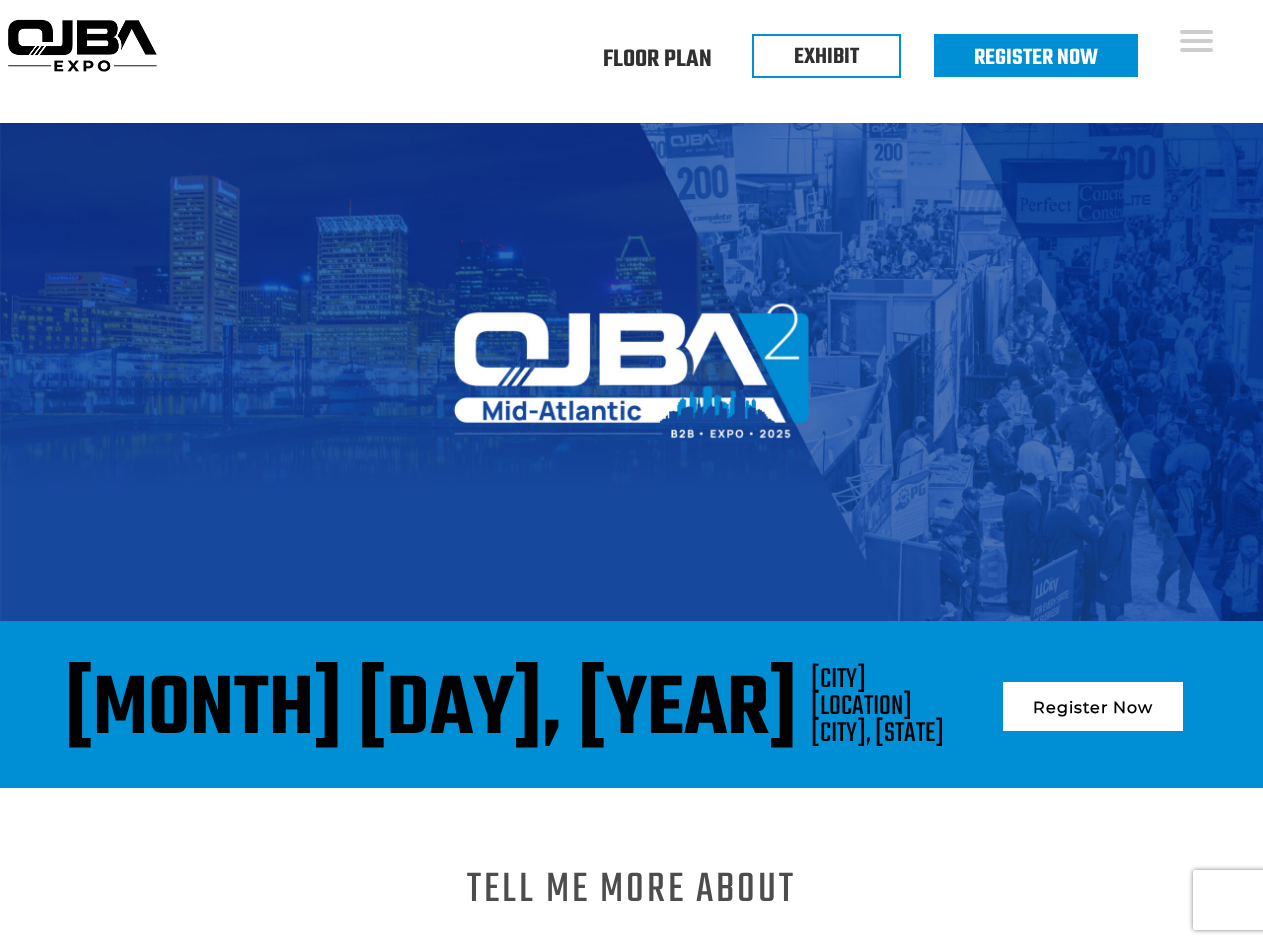 click at bounding box center (82, 45) 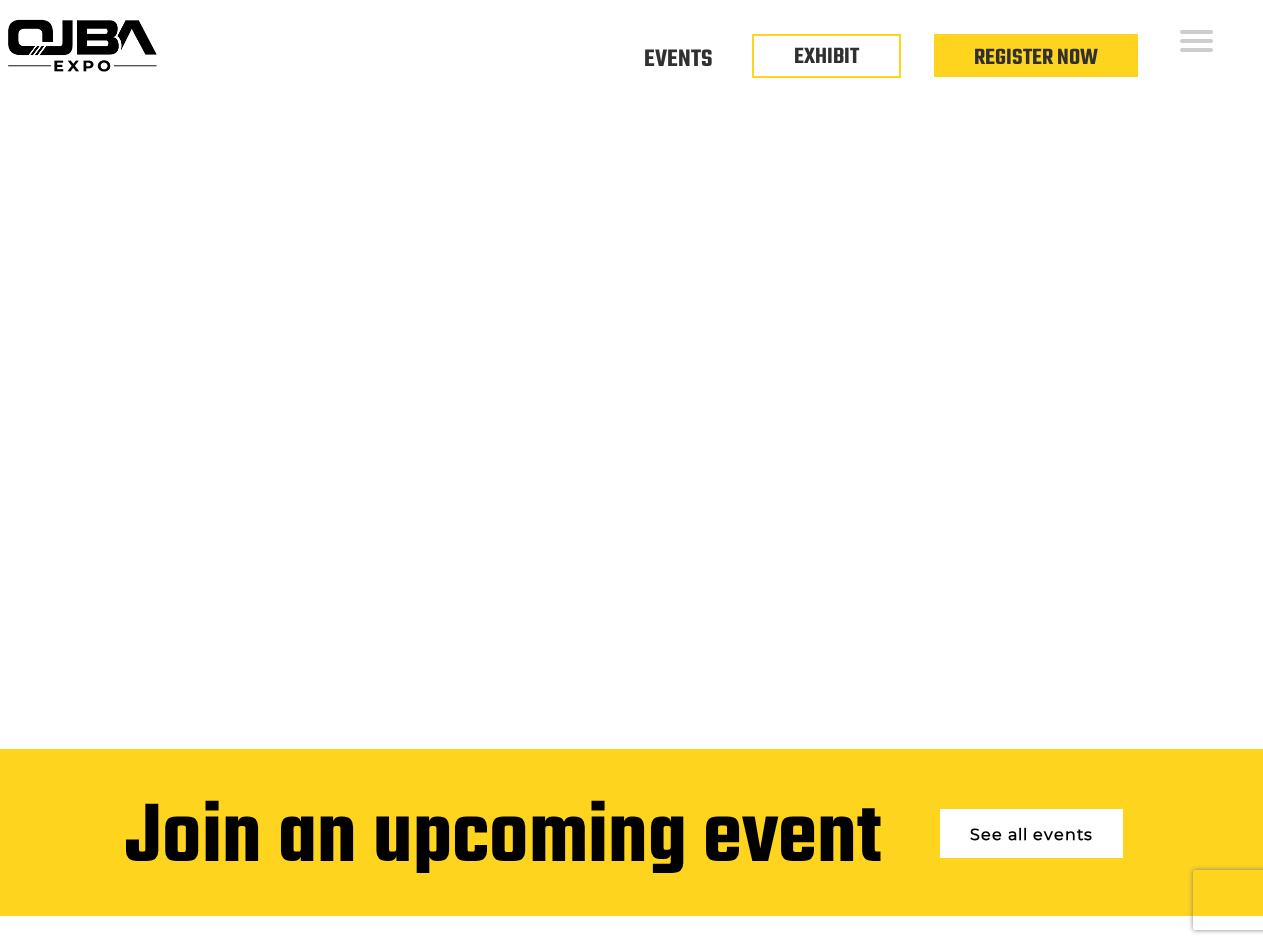 scroll, scrollTop: 0, scrollLeft: 0, axis: both 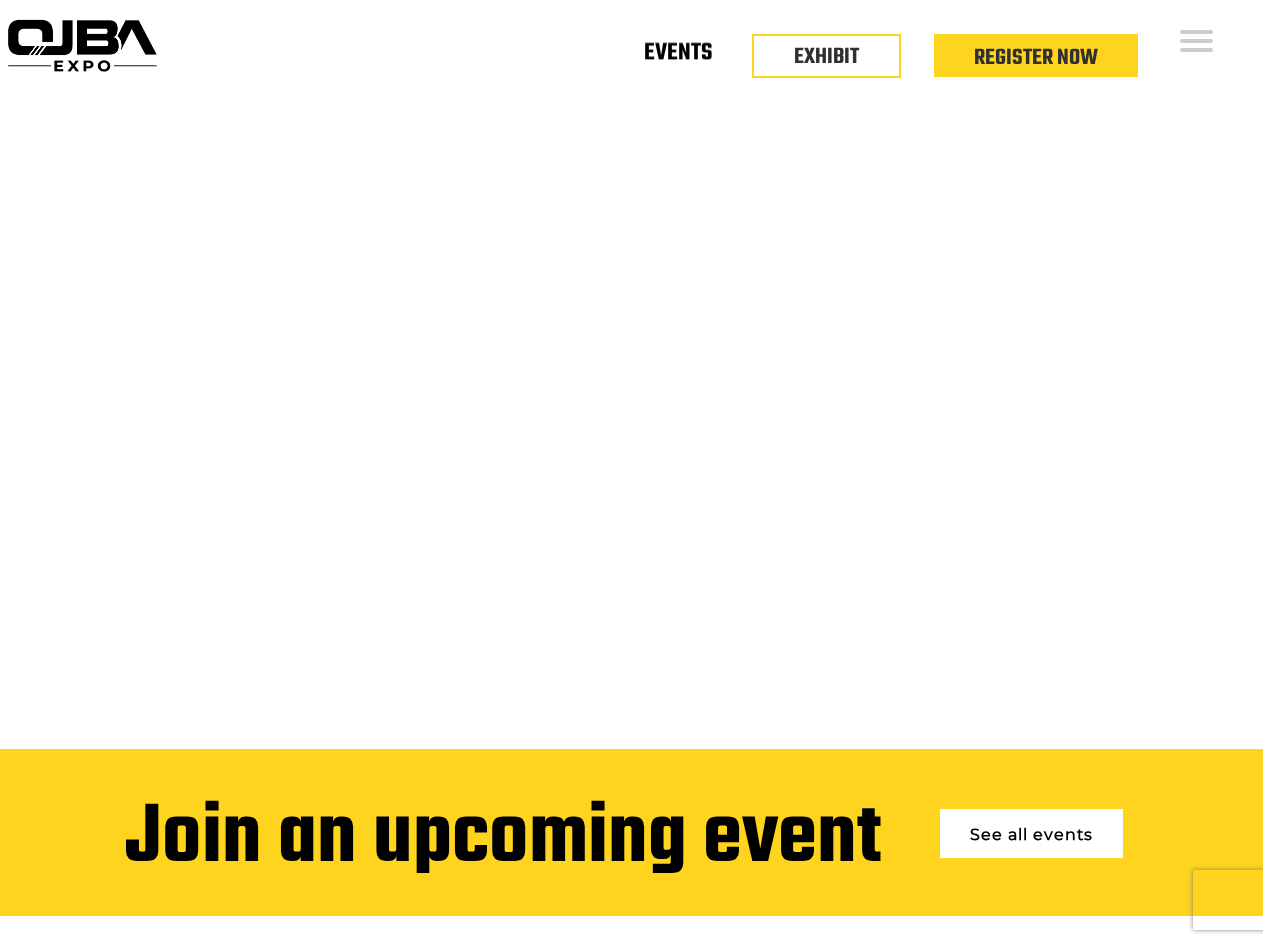 click on "Events" at bounding box center [678, 56] 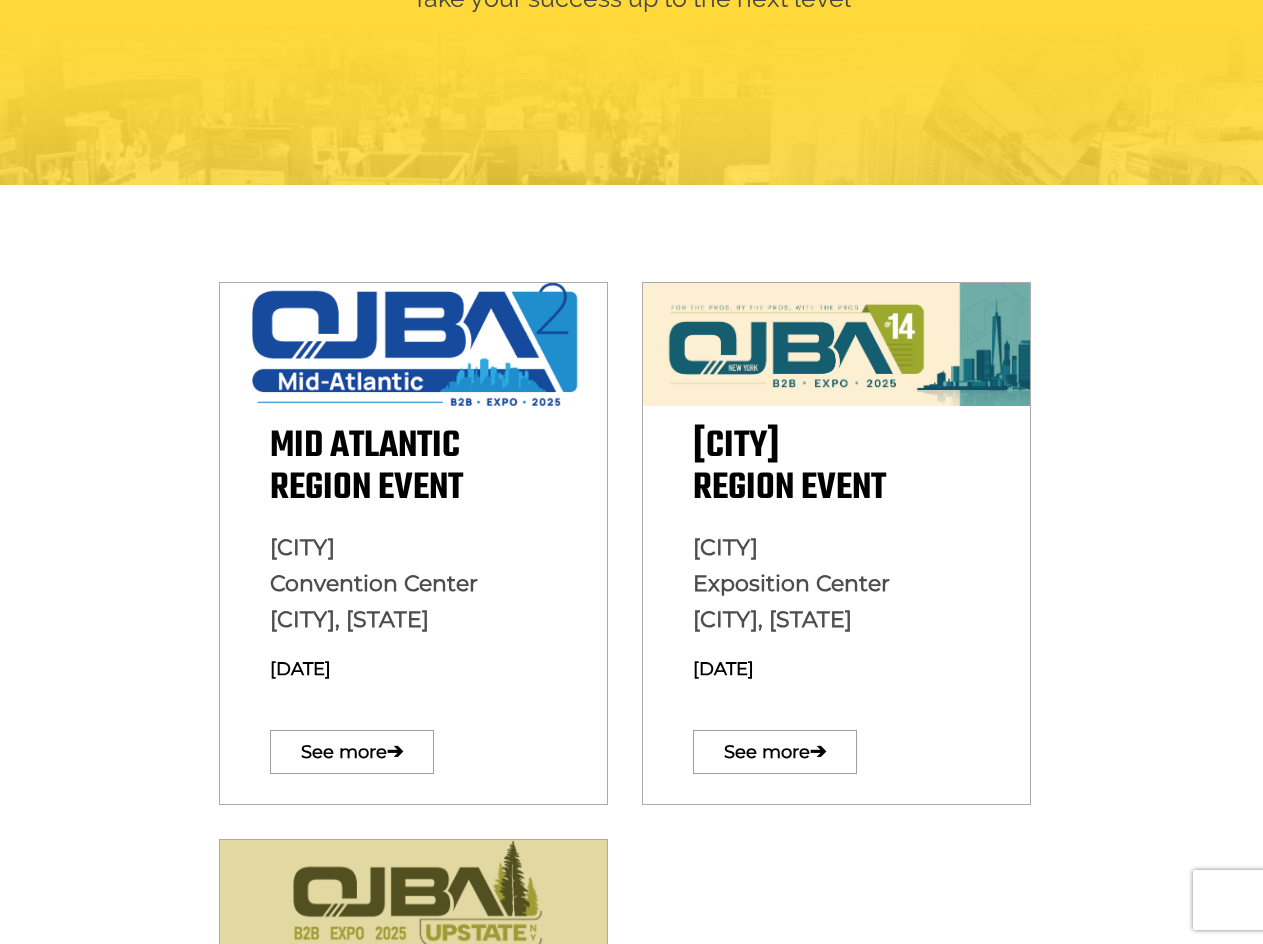scroll, scrollTop: 600, scrollLeft: 0, axis: vertical 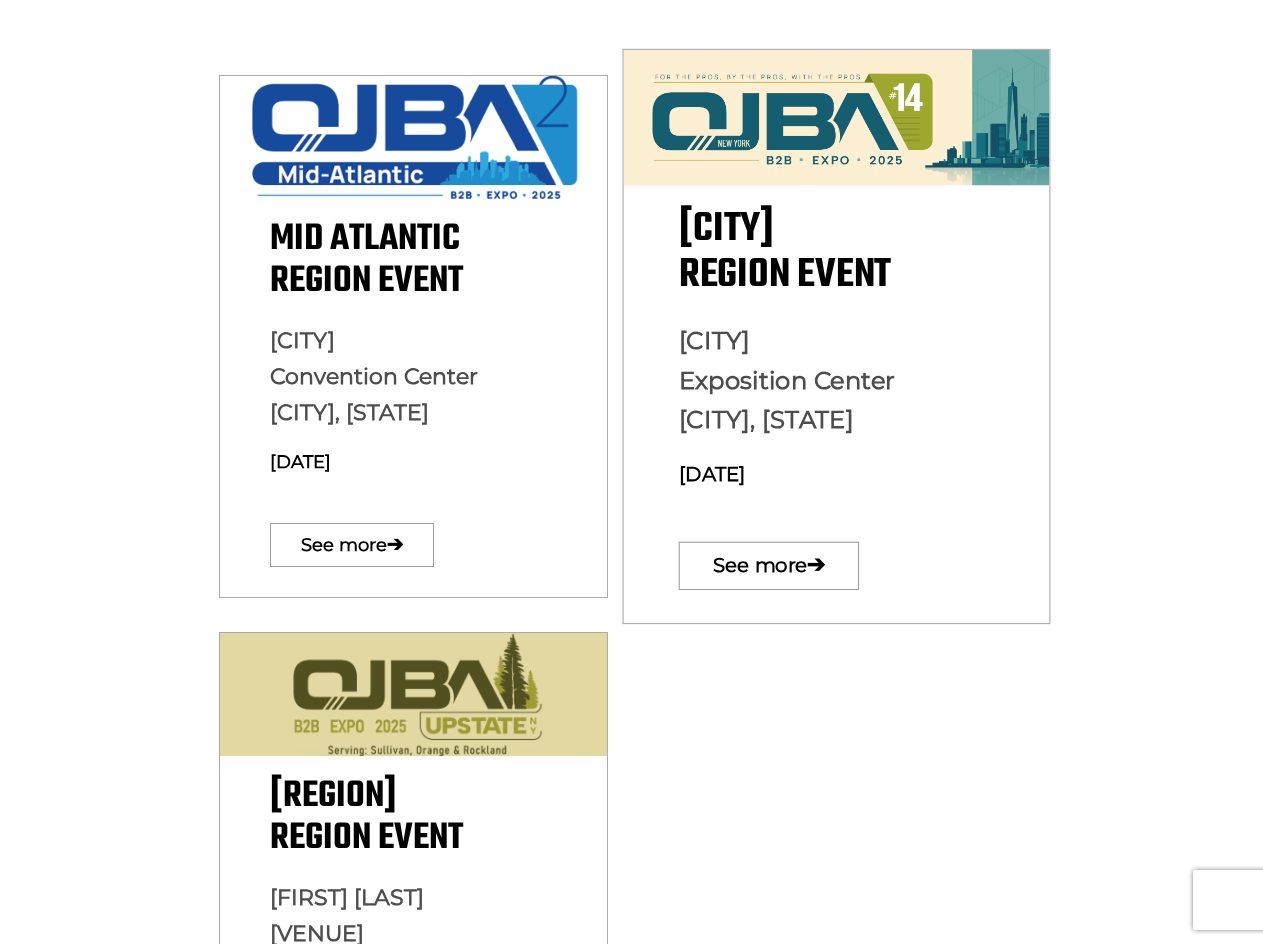 click on "[VENUE]
[VENUE]
[CITY], [STATE]" at bounding box center (374, 376) 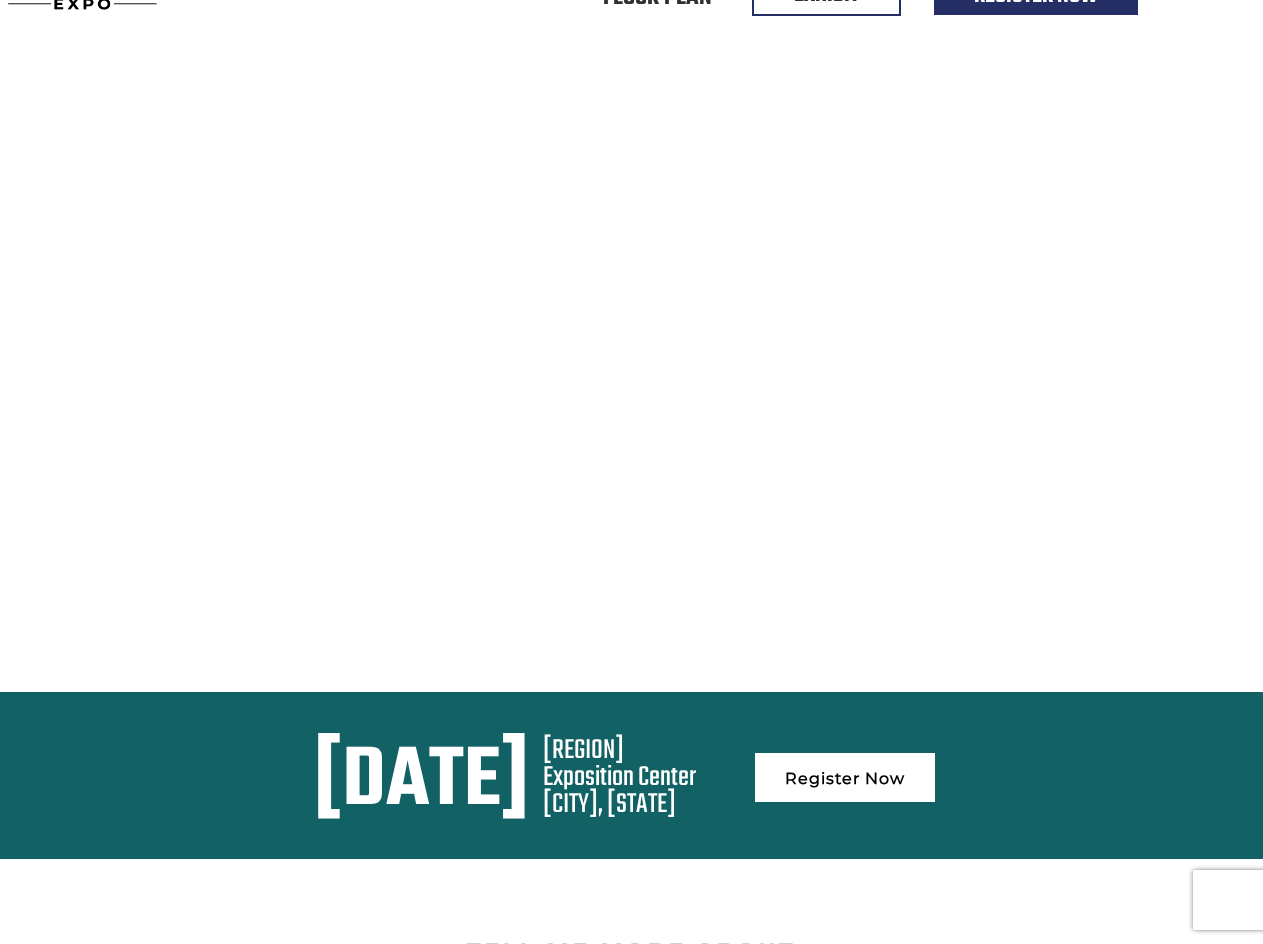 scroll, scrollTop: 0, scrollLeft: 0, axis: both 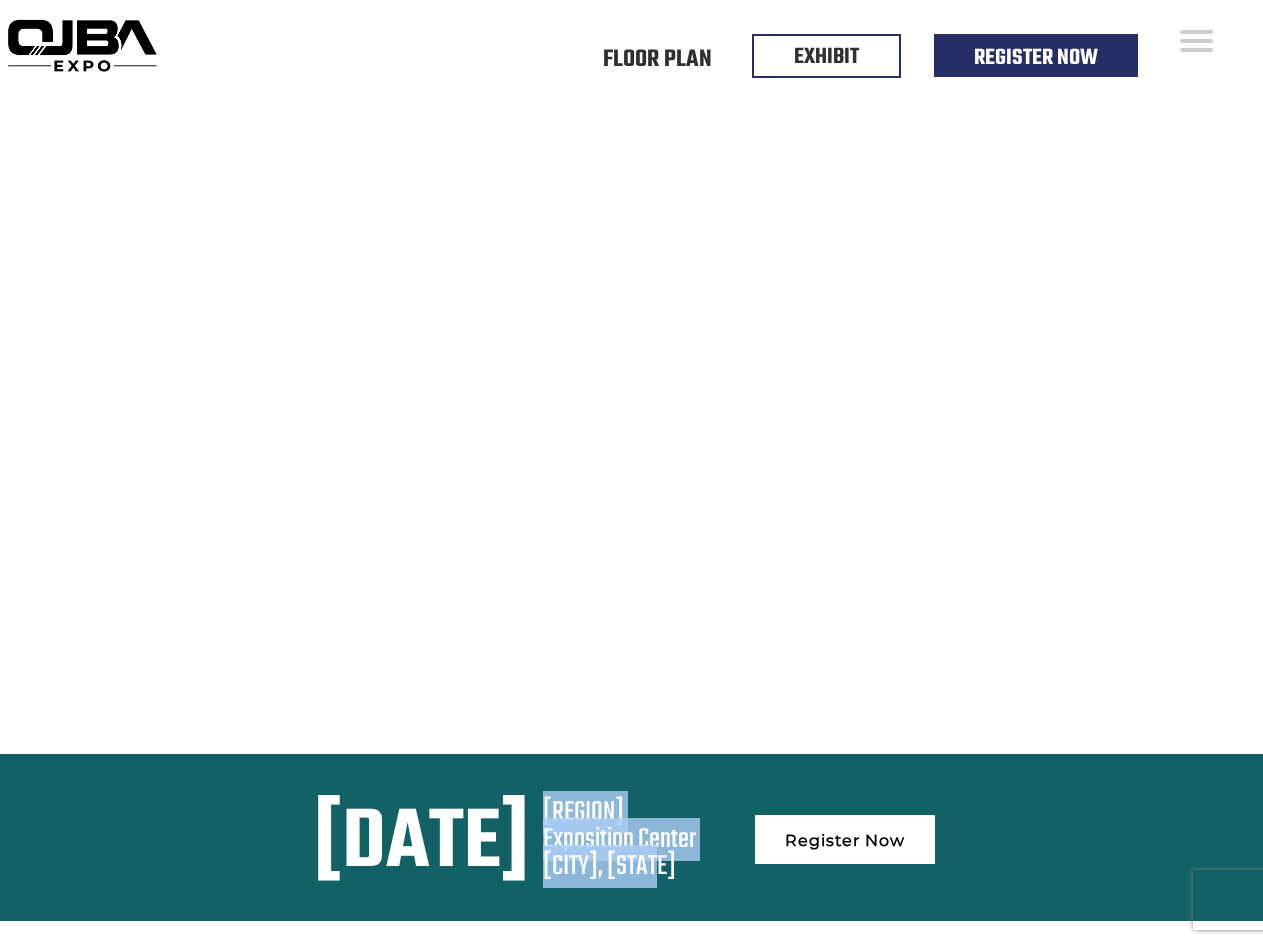 drag, startPoint x: 733, startPoint y: 792, endPoint x: 855, endPoint y: 847, distance: 133.82451 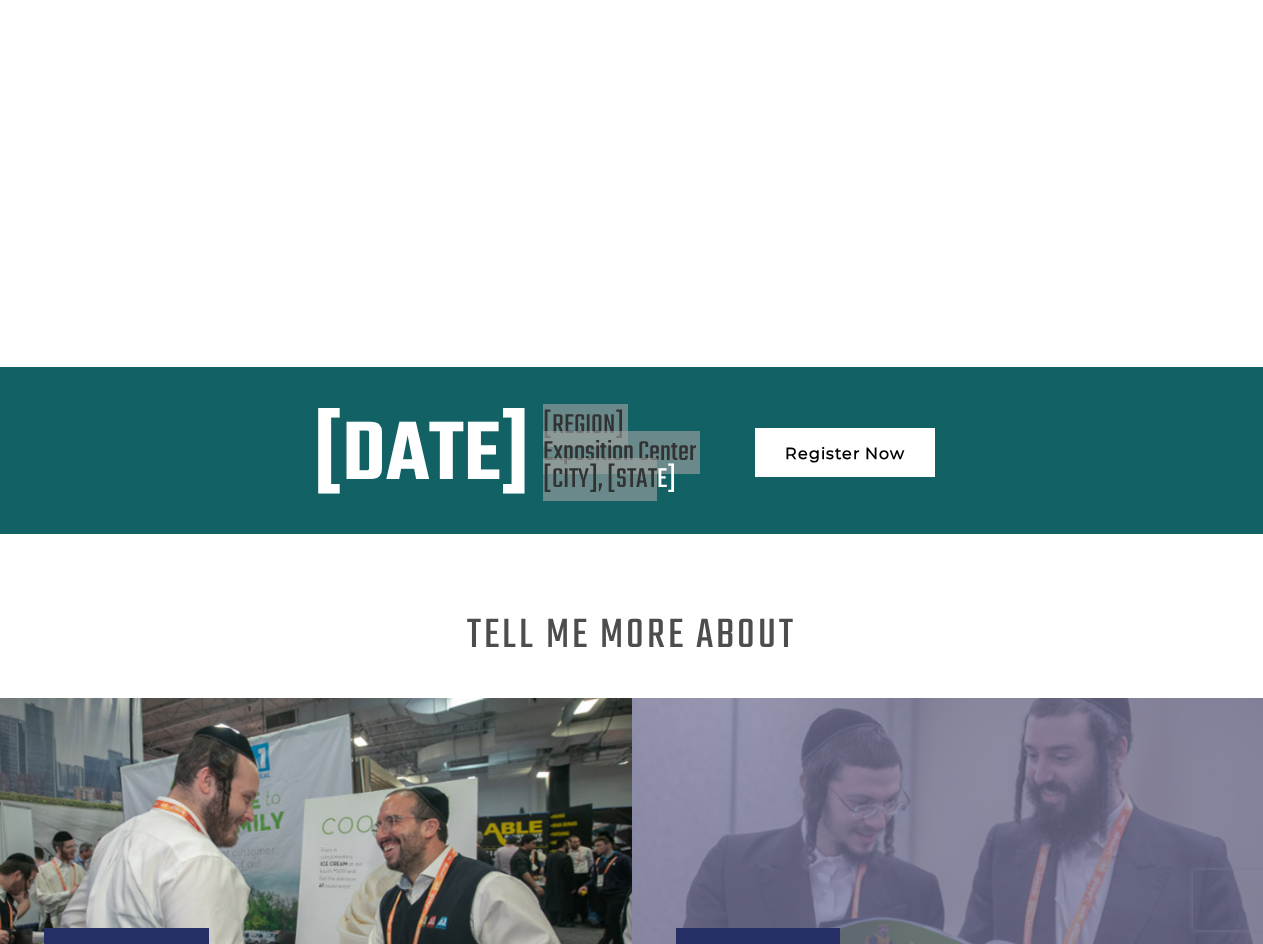 scroll, scrollTop: 400, scrollLeft: 0, axis: vertical 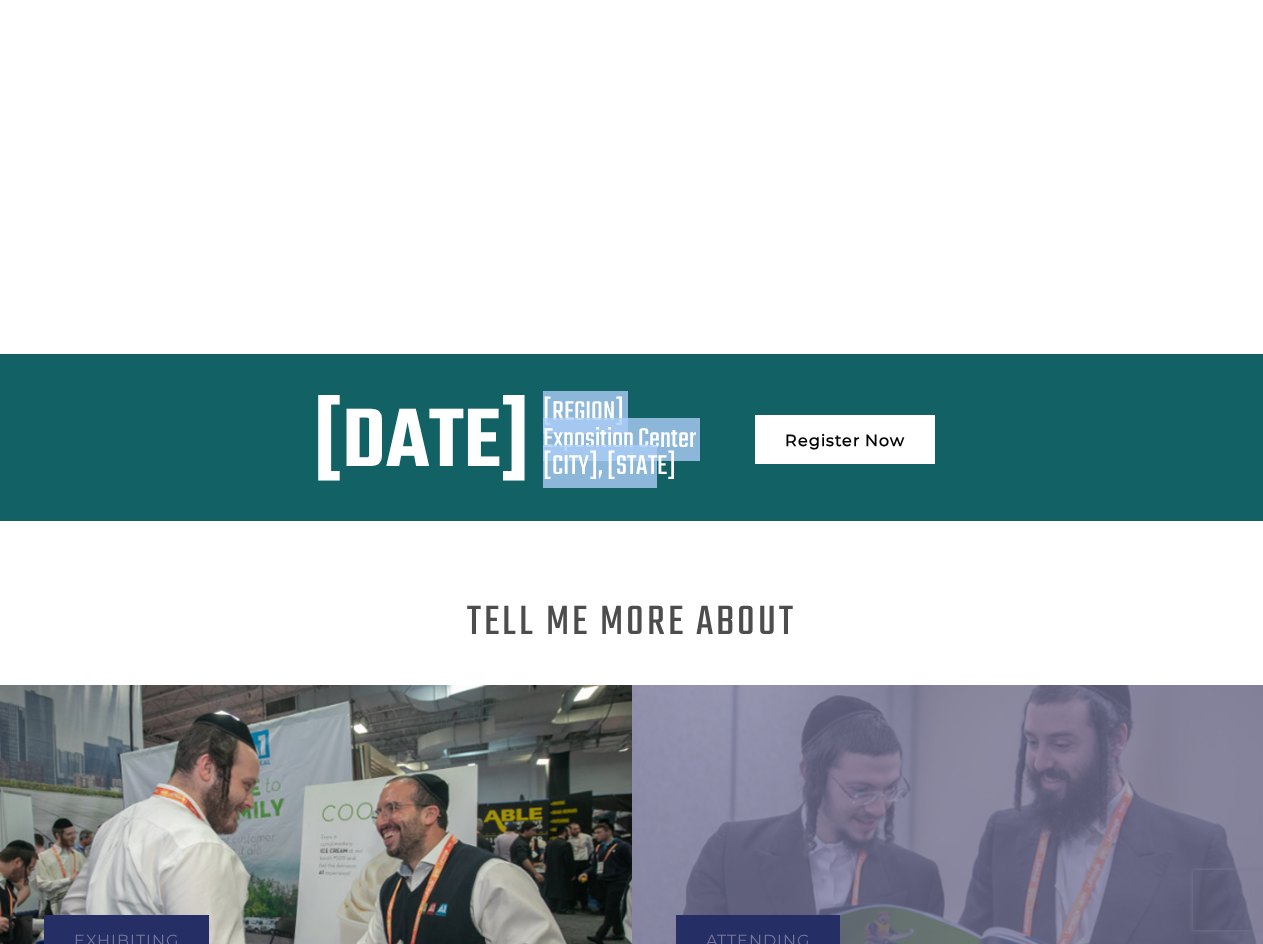 click on "Register Now" at bounding box center (845, 439) 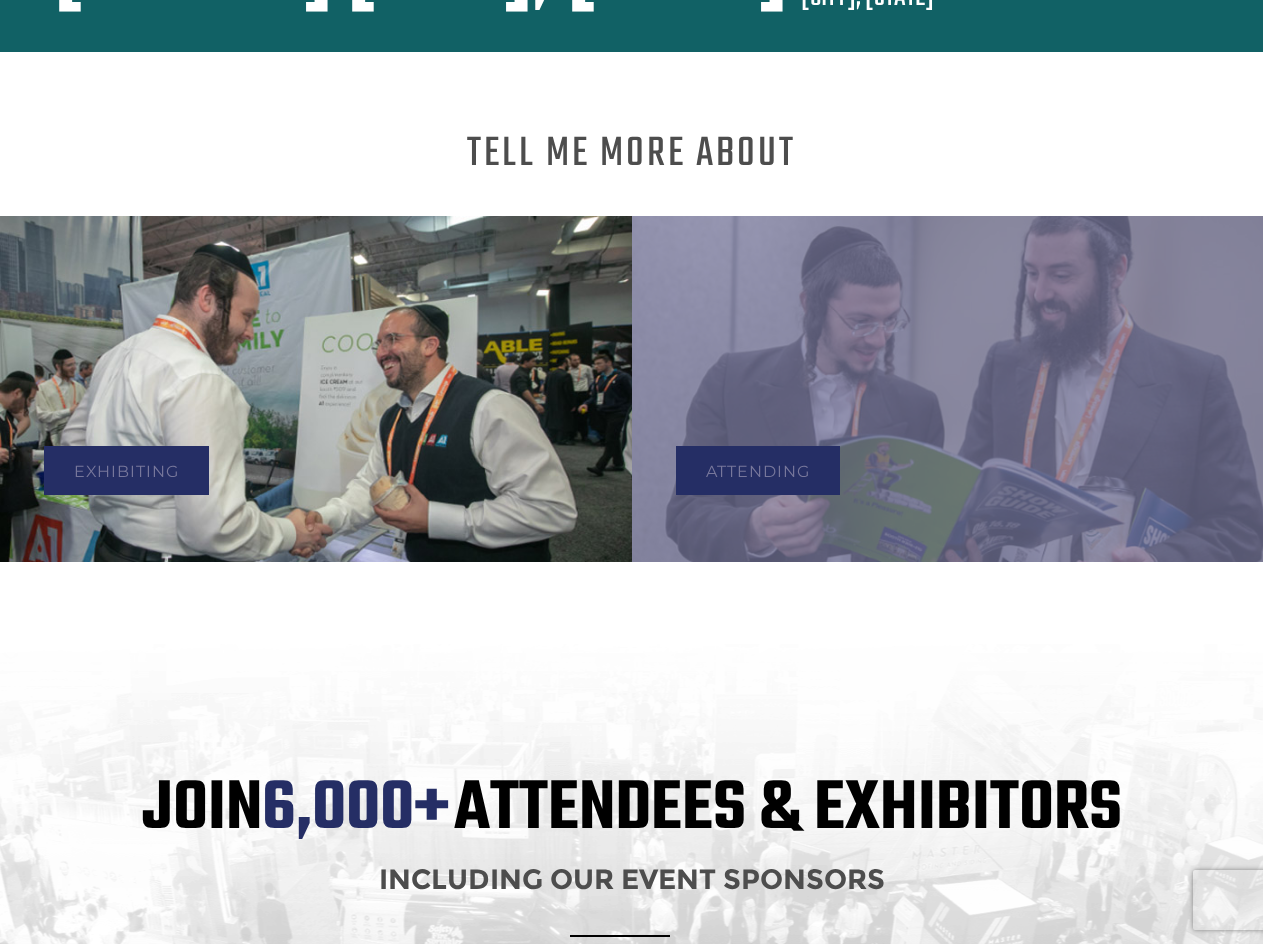 scroll, scrollTop: 900, scrollLeft: 0, axis: vertical 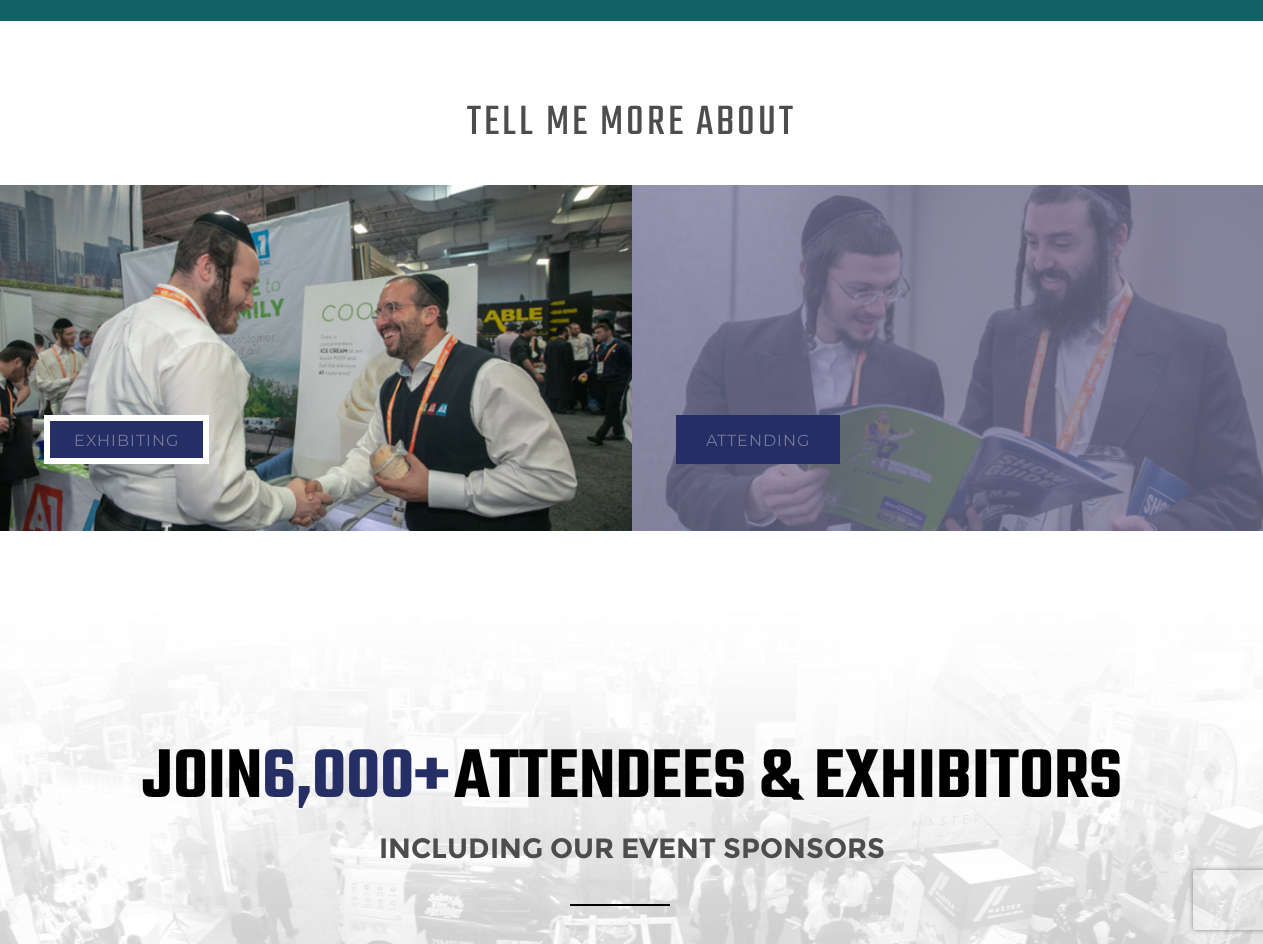 click on "Exhibiting" at bounding box center (126, 439) 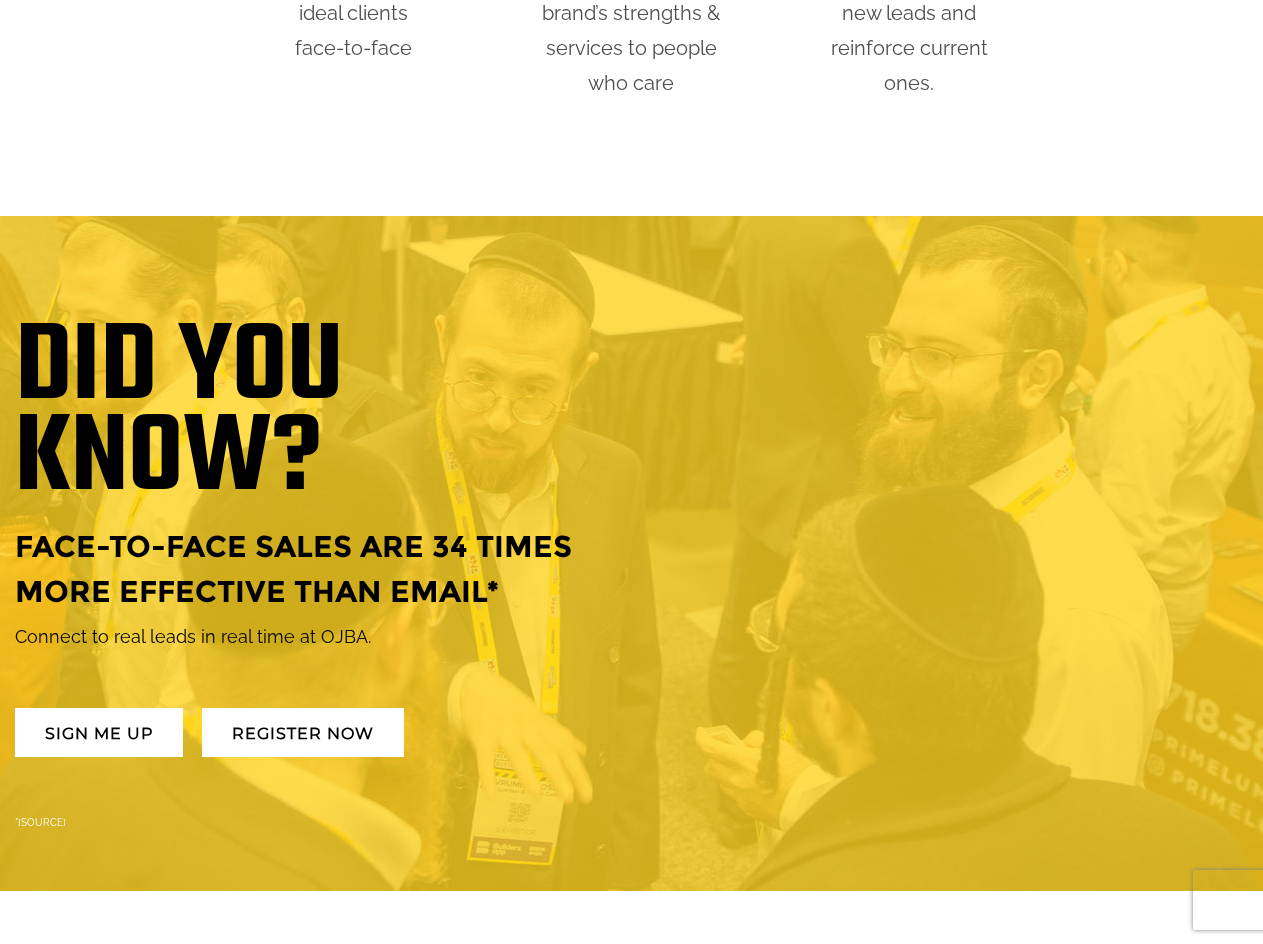 scroll, scrollTop: 1900, scrollLeft: 0, axis: vertical 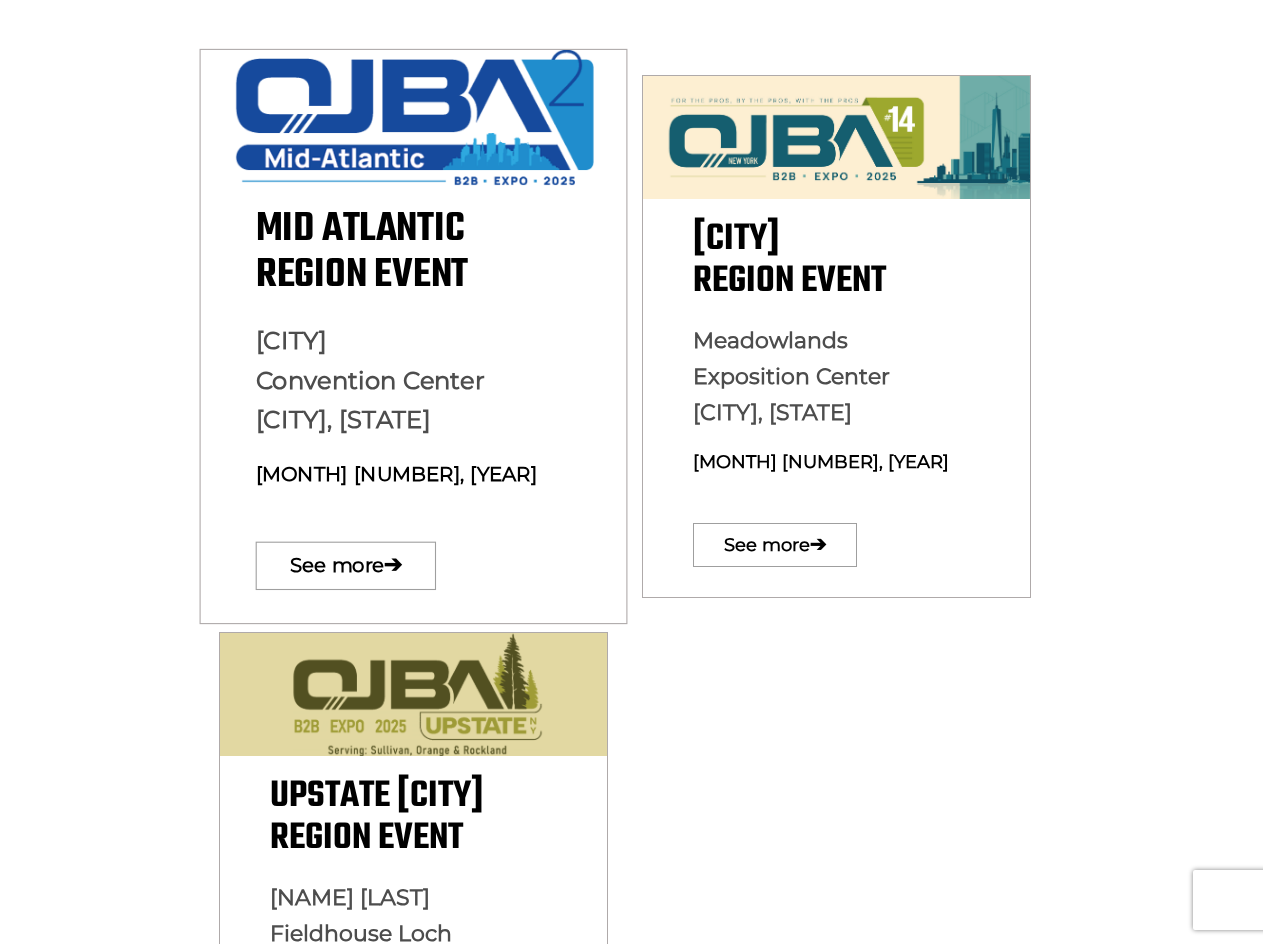 click on "Mid Atlantic Region Event
Baltimore
Convention Center
Baltimore, MD
August 13, 2025
See more  ➔" at bounding box center (413, 404) 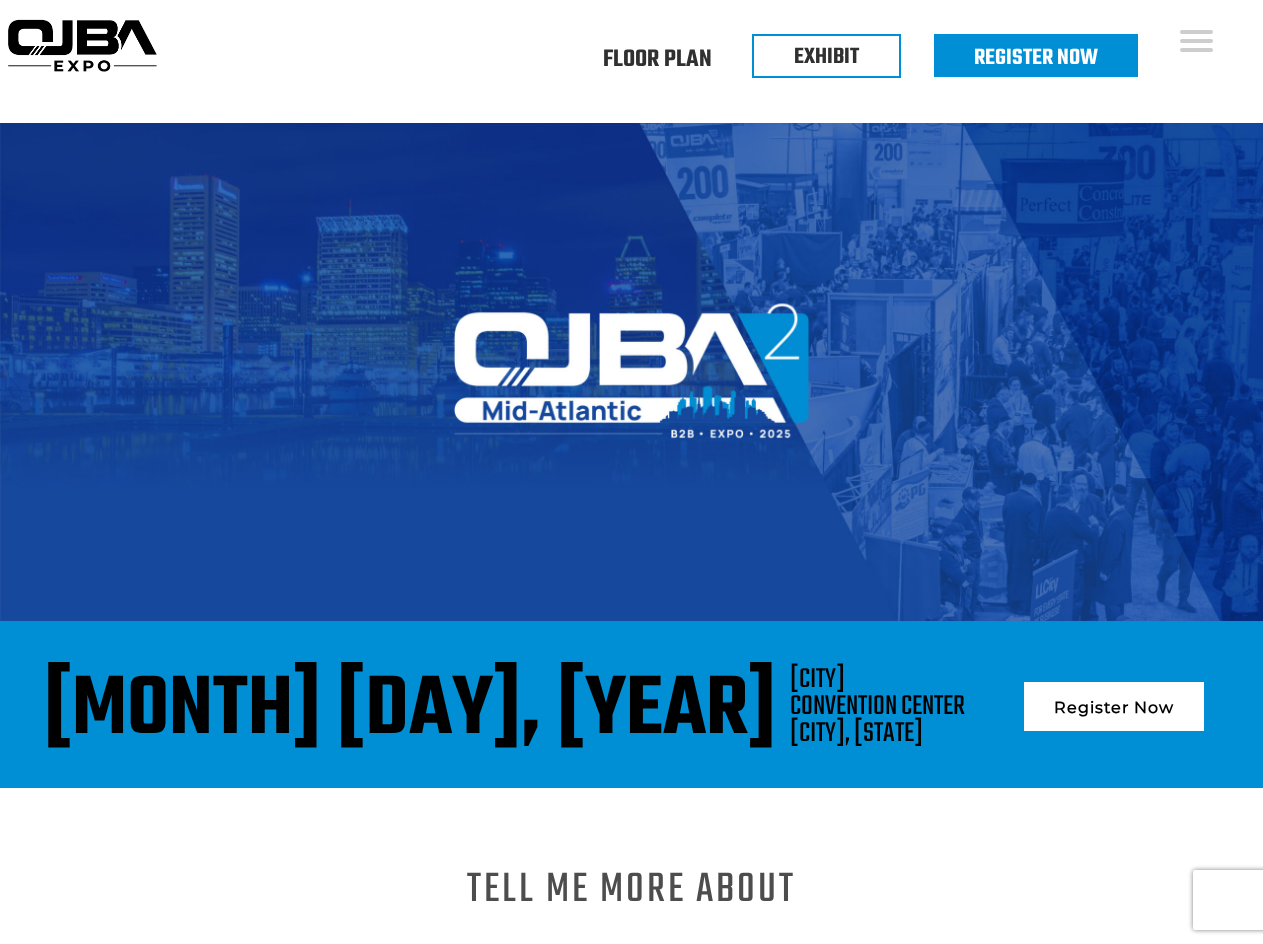 scroll, scrollTop: 0, scrollLeft: 0, axis: both 